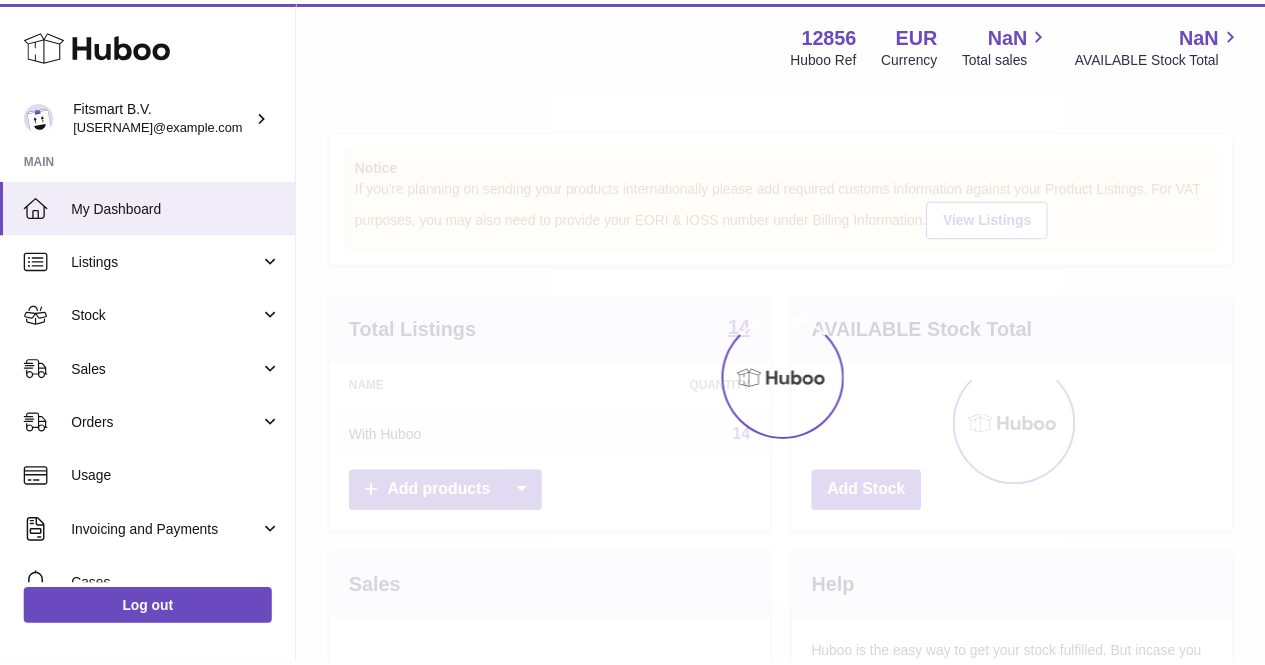 scroll, scrollTop: 0, scrollLeft: 0, axis: both 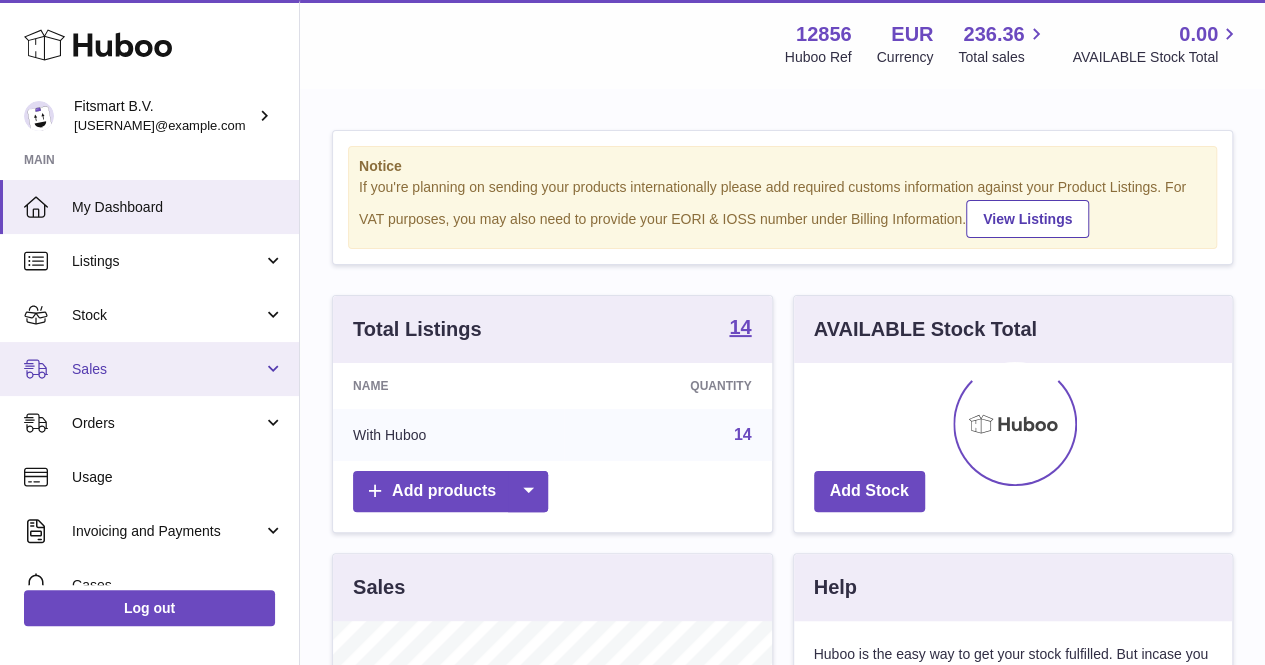 click on "Sales" at bounding box center [167, 369] 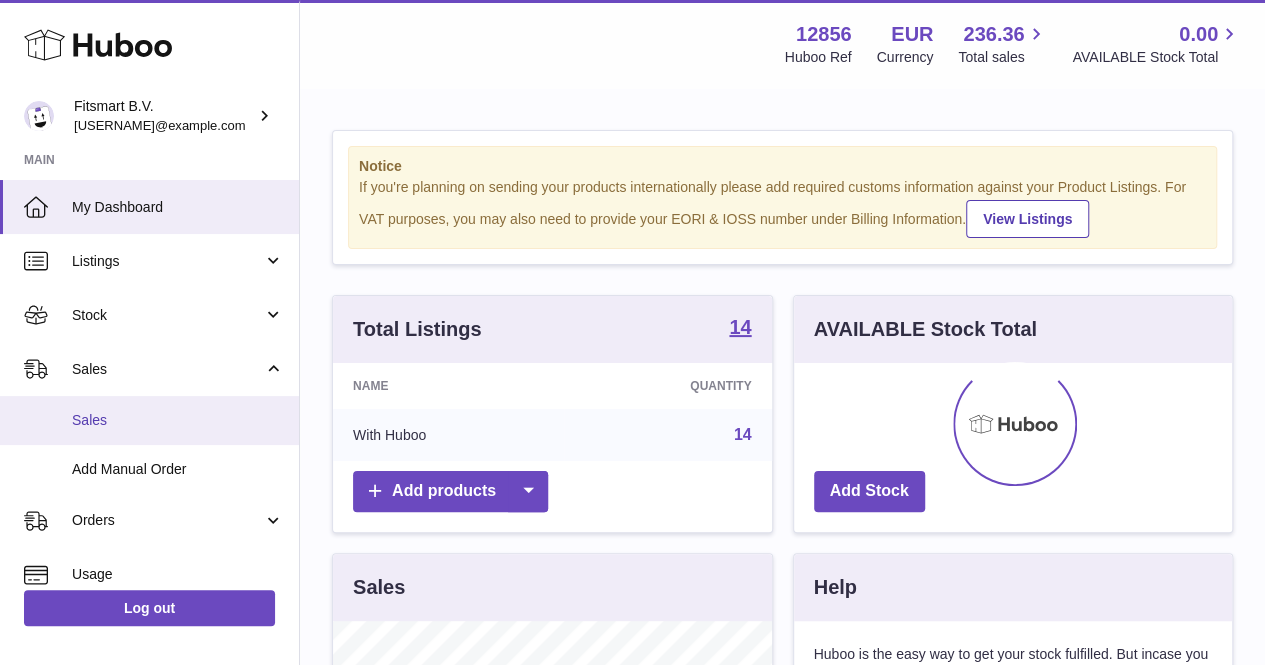 click on "Sales" at bounding box center [178, 420] 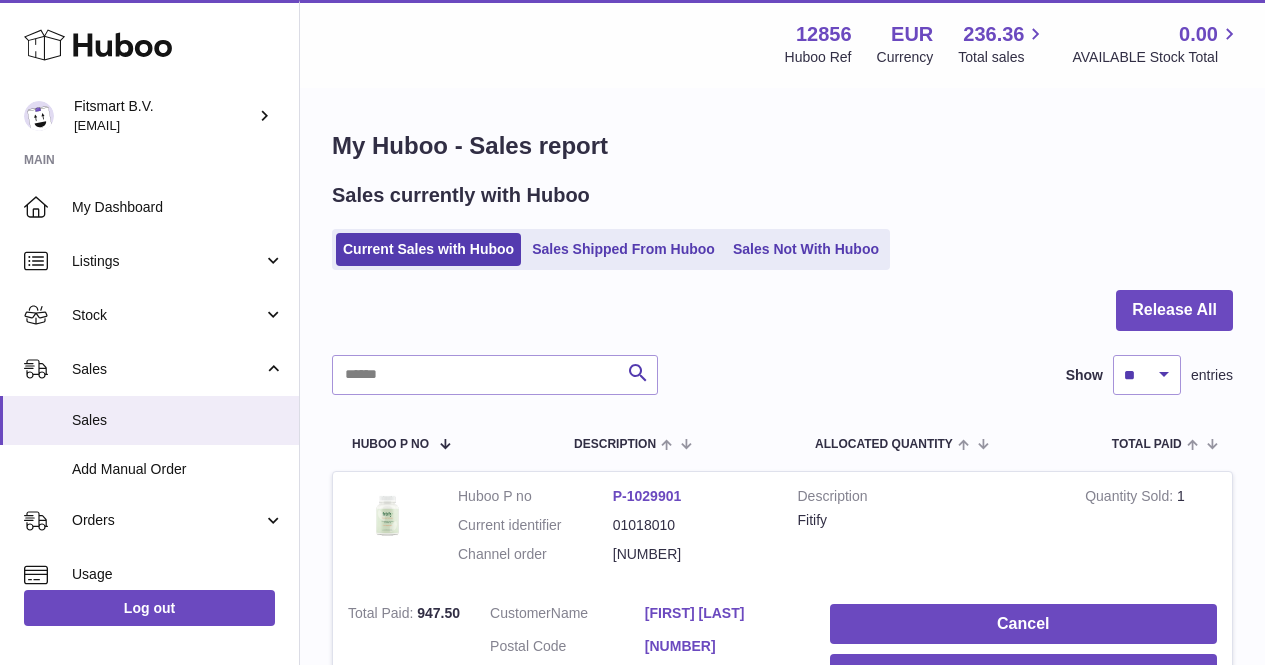 scroll, scrollTop: 0, scrollLeft: 0, axis: both 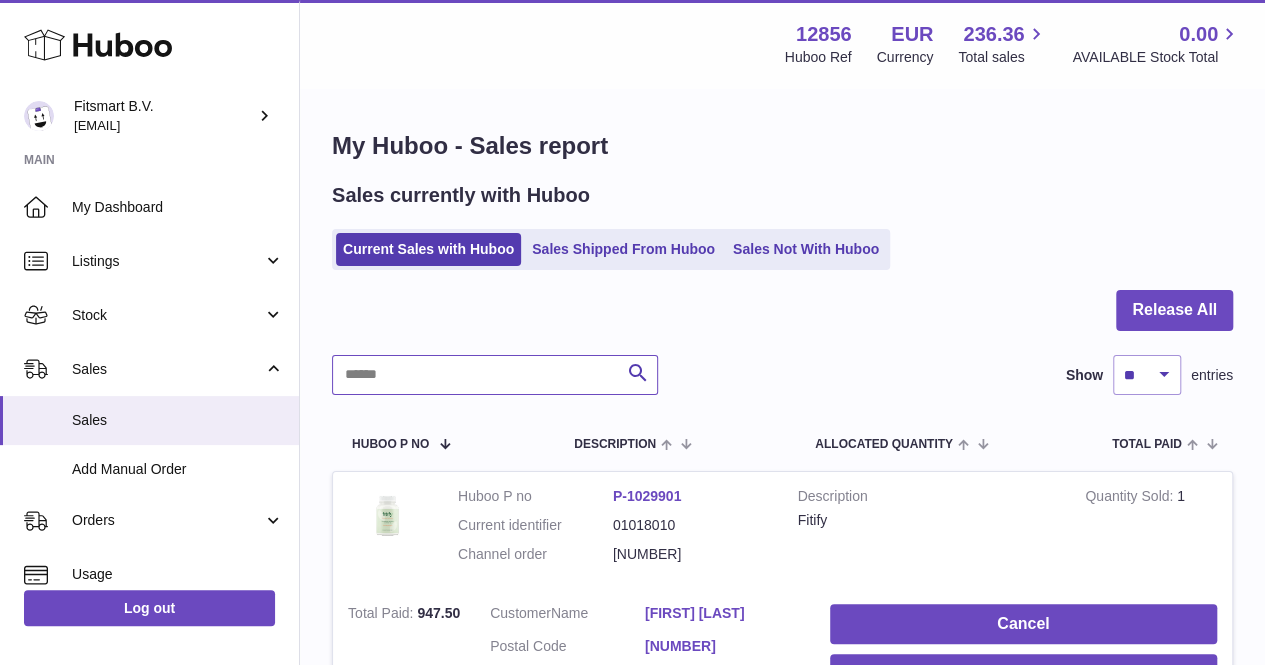 click at bounding box center [495, 375] 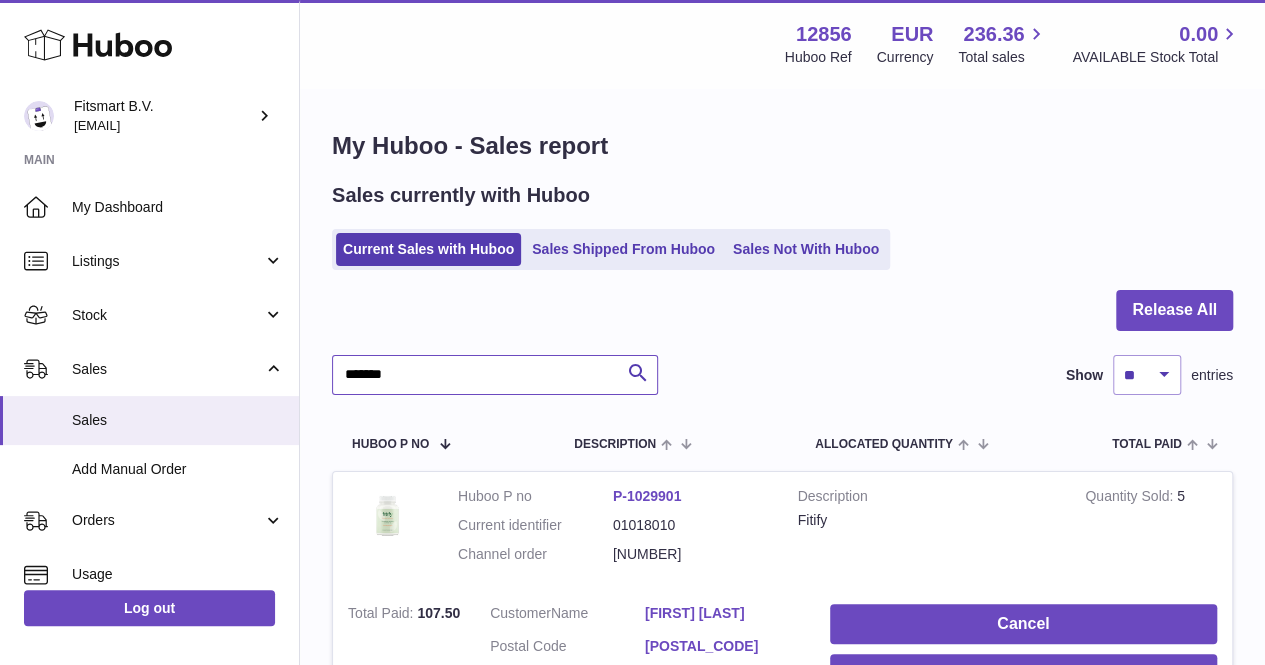 type on "*******" 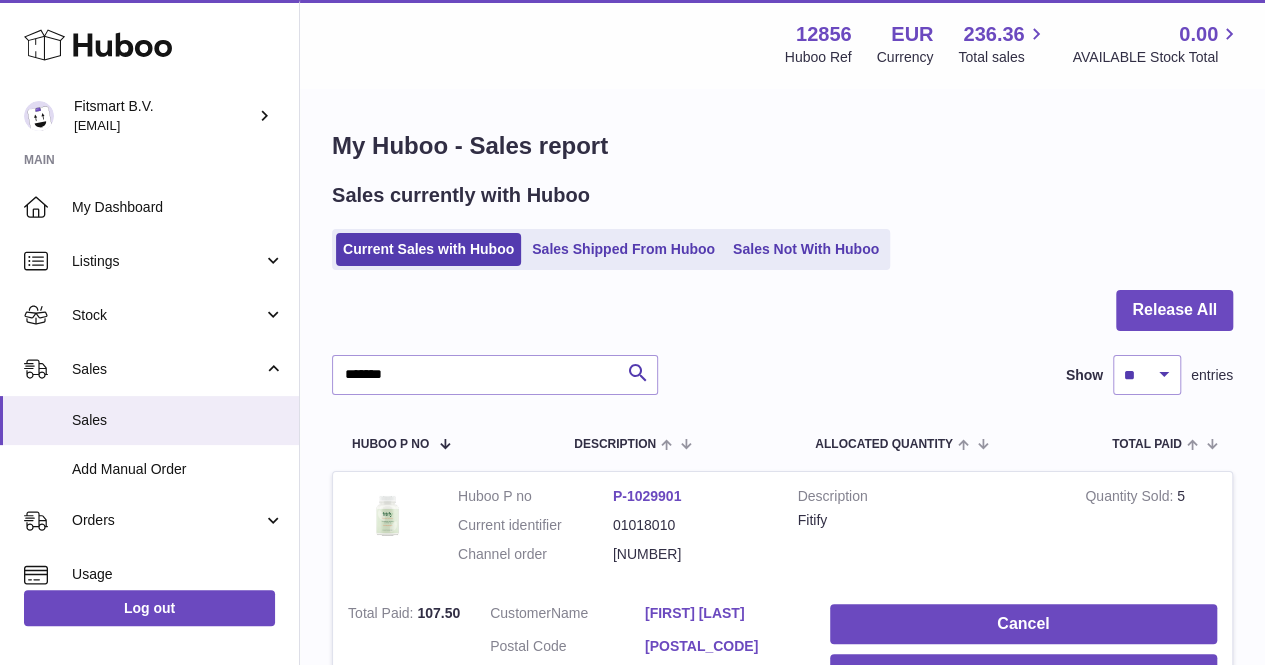 drag, startPoint x: 1262, startPoint y: 183, endPoint x: 1268, endPoint y: 231, distance: 48.373547 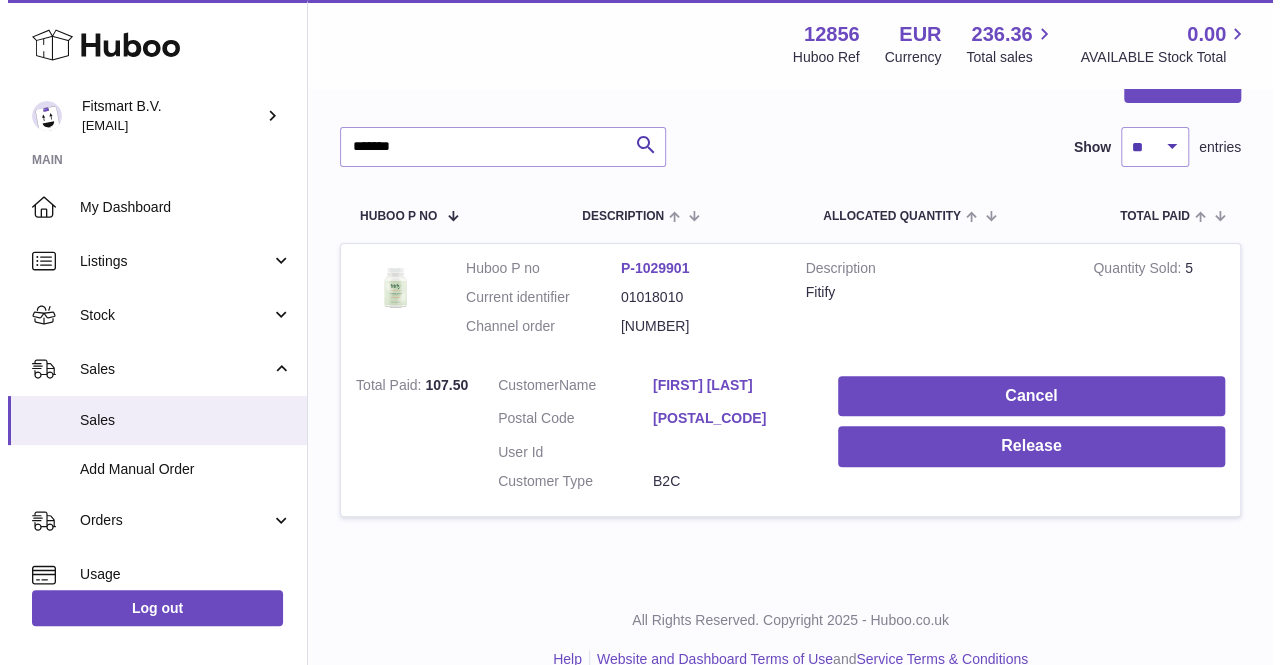 scroll, scrollTop: 260, scrollLeft: 0, axis: vertical 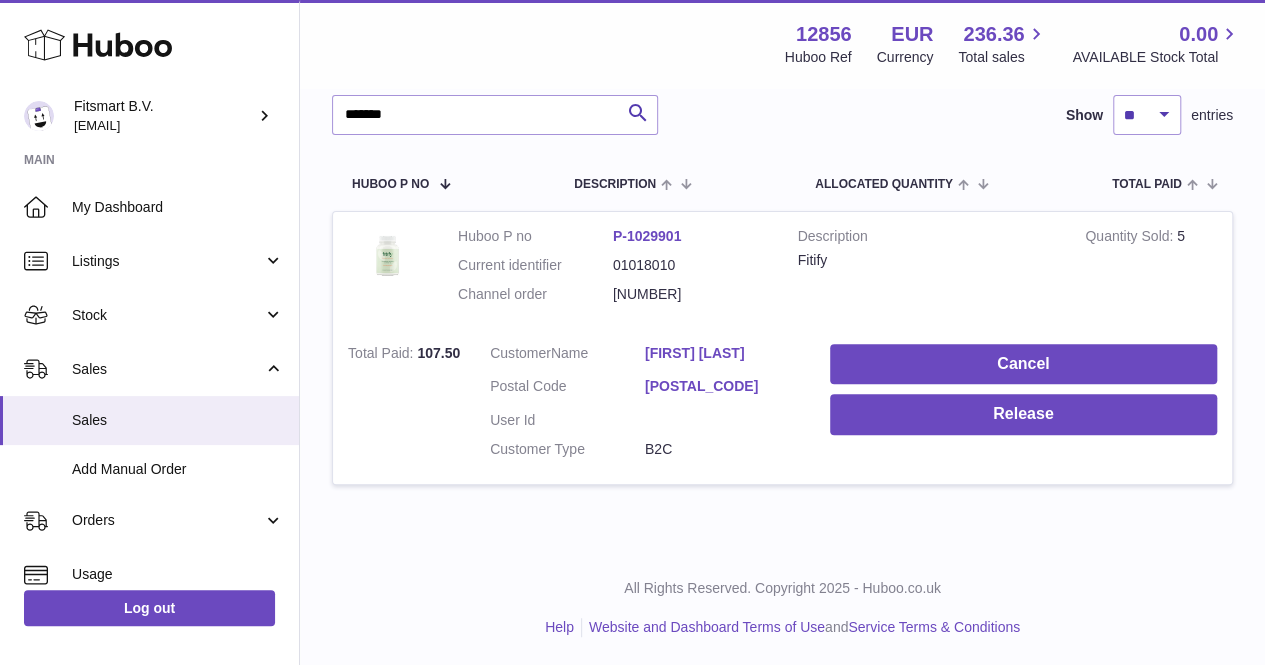 click on "Sandra Kyle" at bounding box center (722, 353) 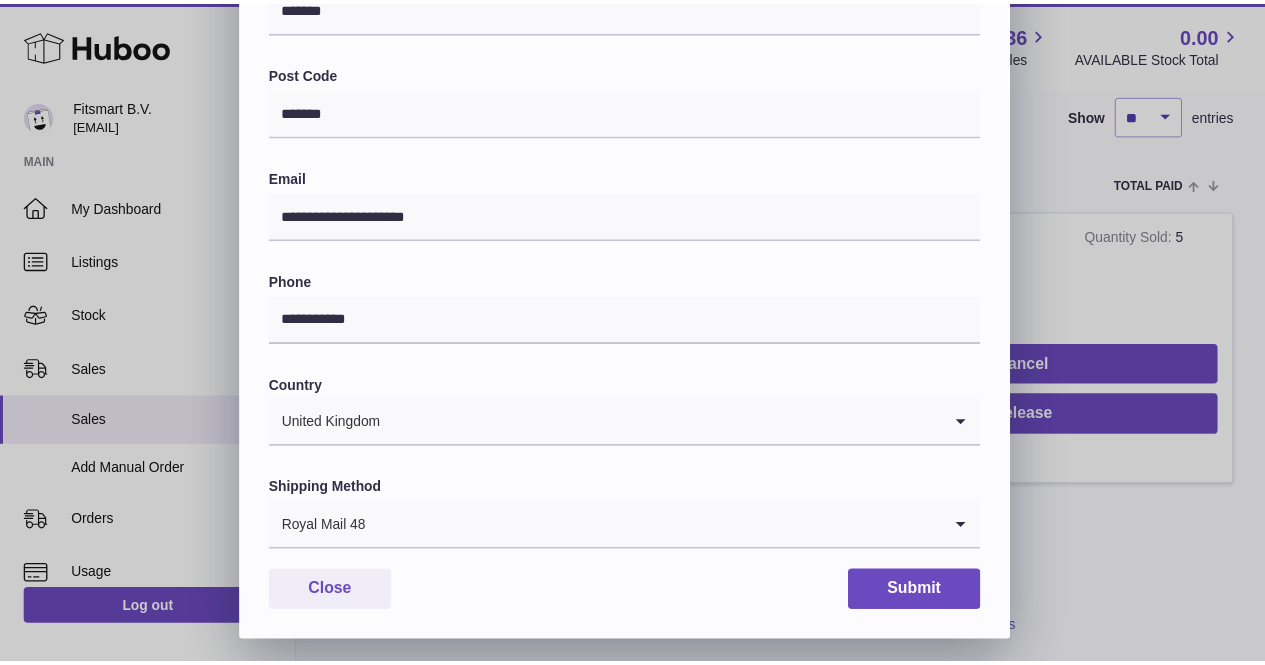 scroll, scrollTop: 594, scrollLeft: 0, axis: vertical 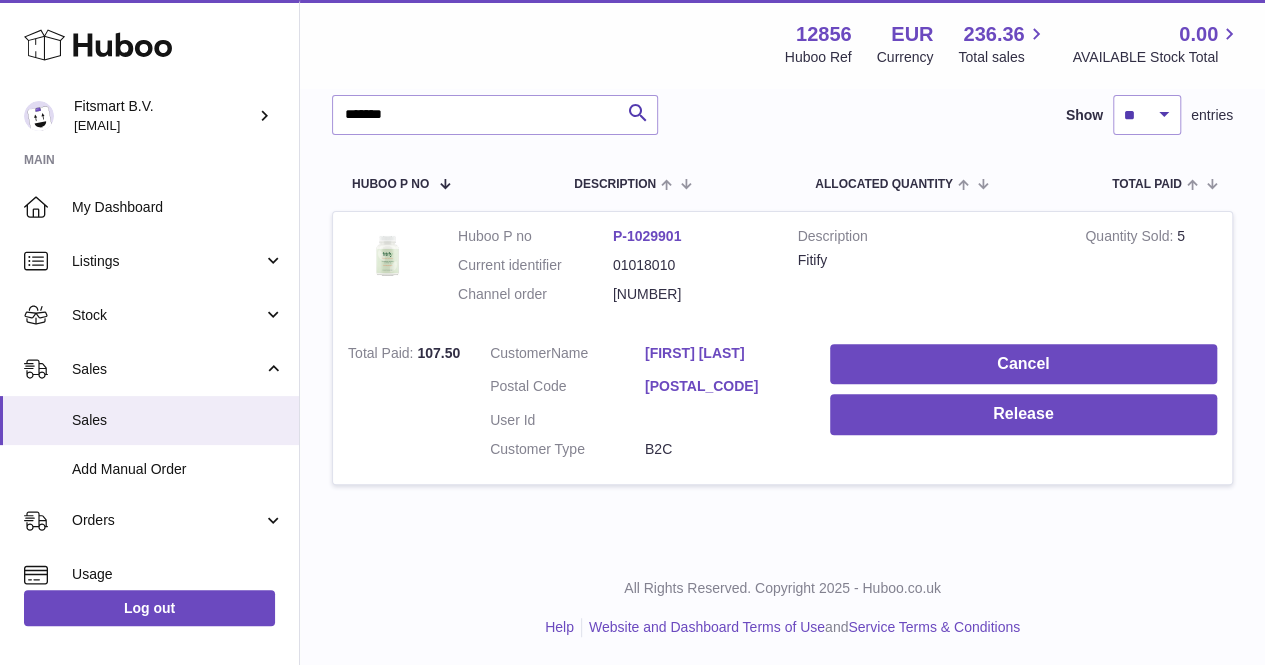 click at bounding box center (632, 332) 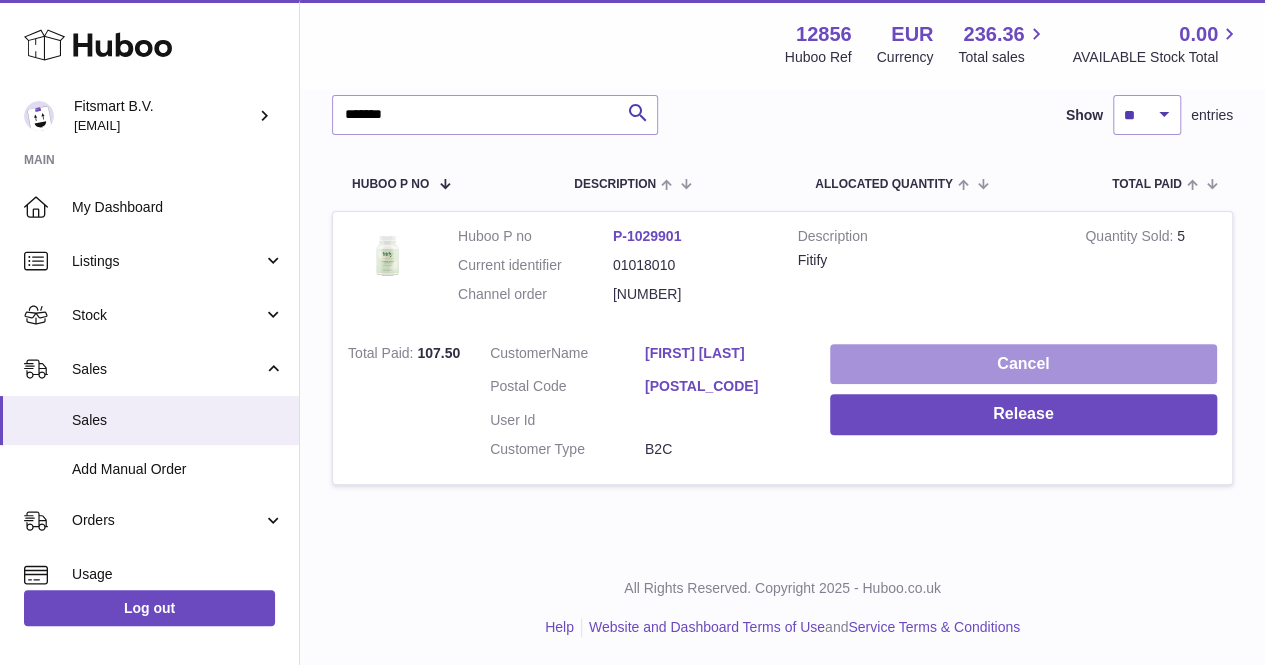click on "Cancel" at bounding box center (1023, 364) 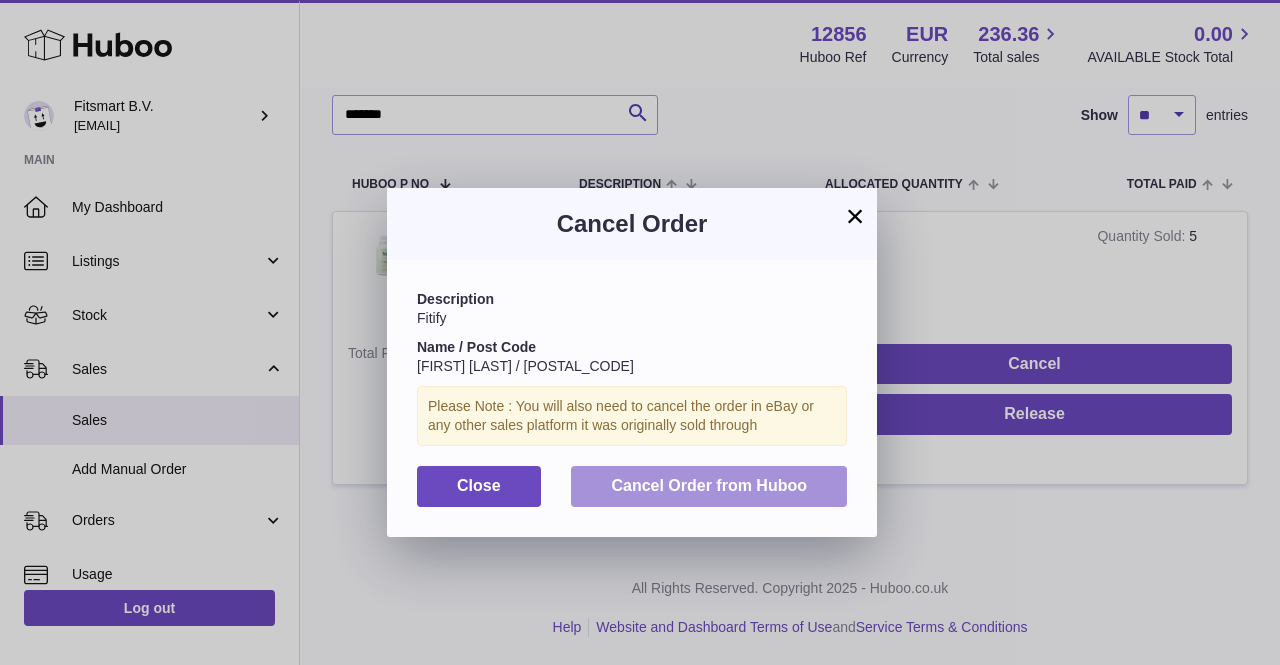 click on "Cancel Order from Huboo" at bounding box center (709, 485) 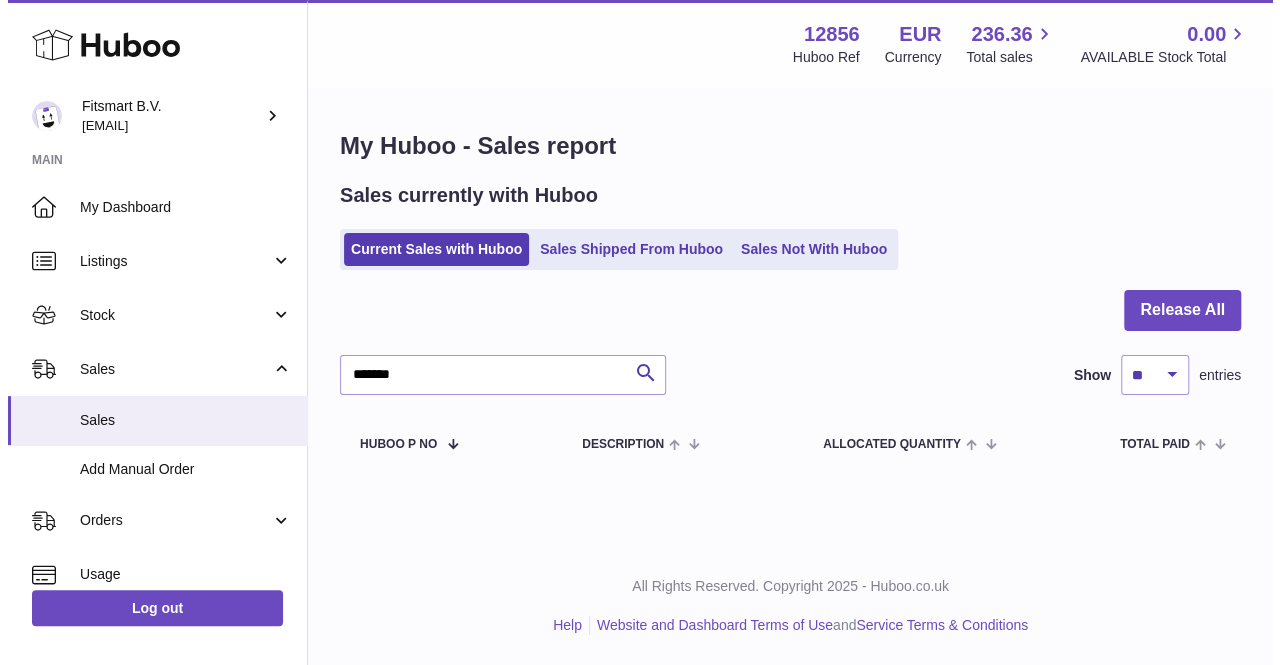 scroll, scrollTop: 0, scrollLeft: 0, axis: both 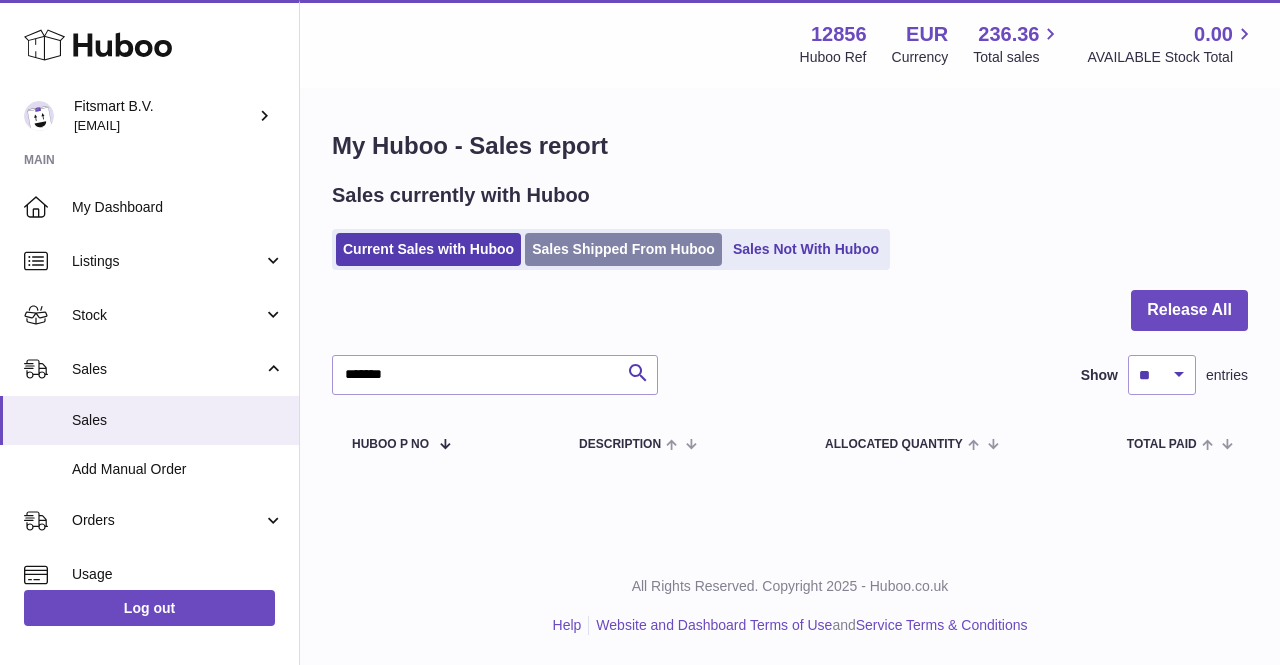 drag, startPoint x: 592, startPoint y: 272, endPoint x: 597, endPoint y: 244, distance: 28.442924 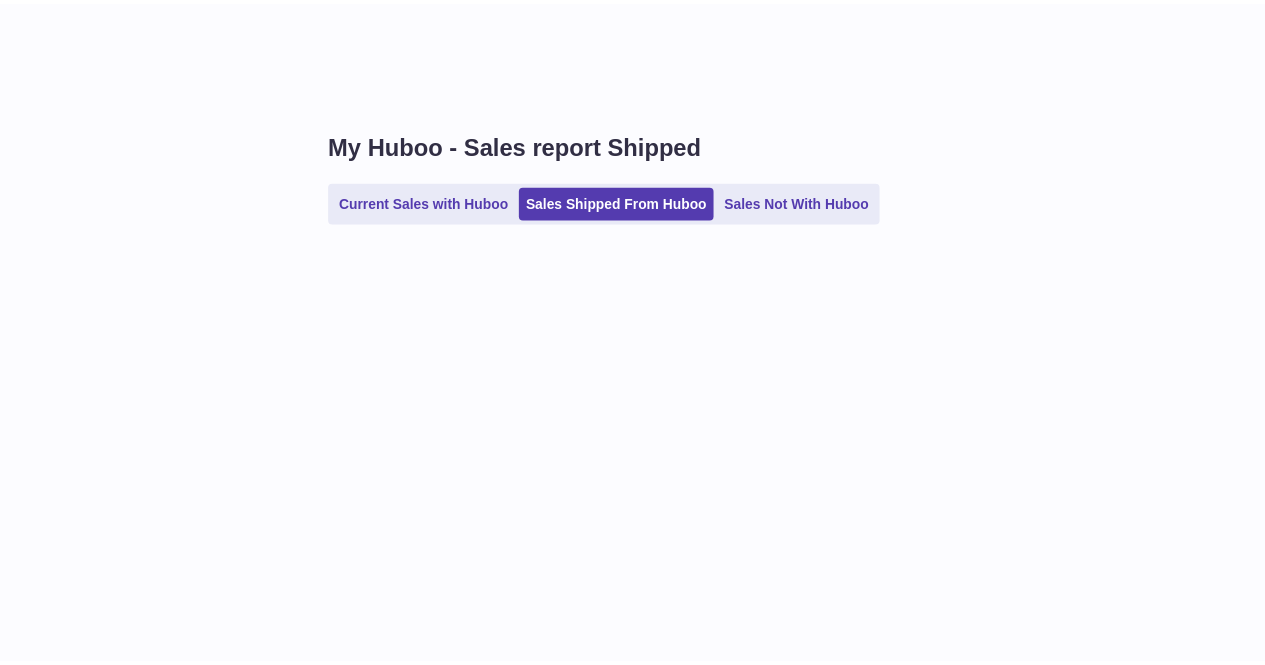 scroll, scrollTop: 0, scrollLeft: 0, axis: both 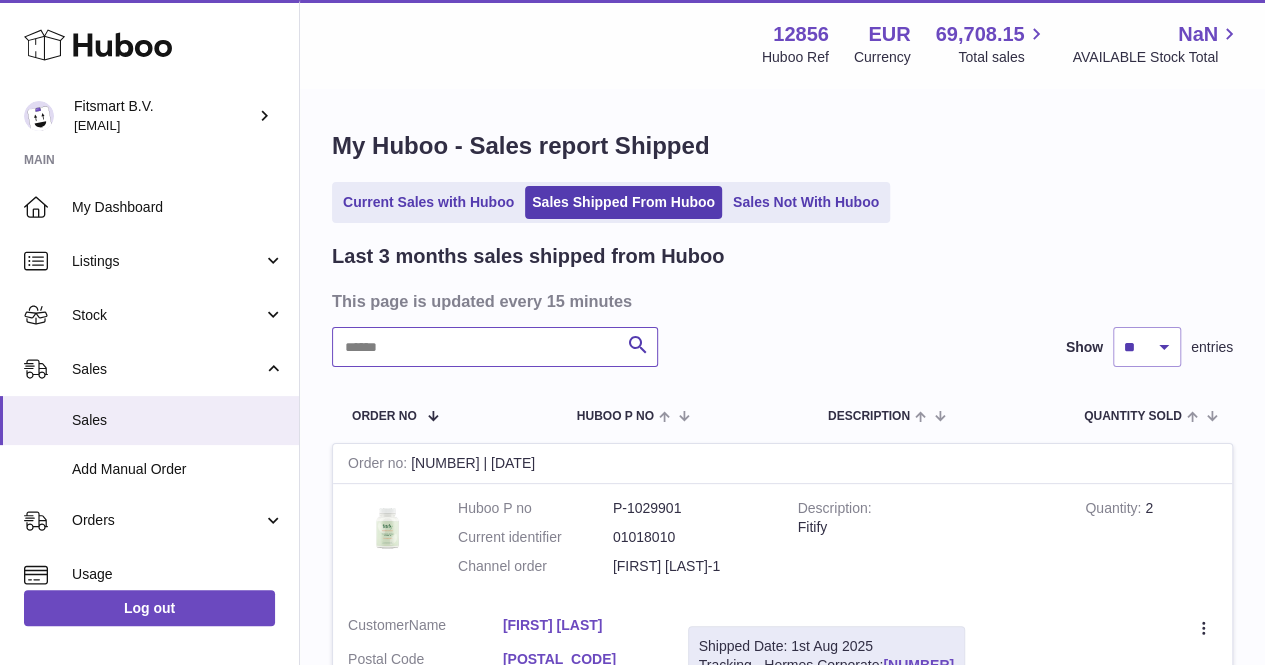 click at bounding box center [495, 347] 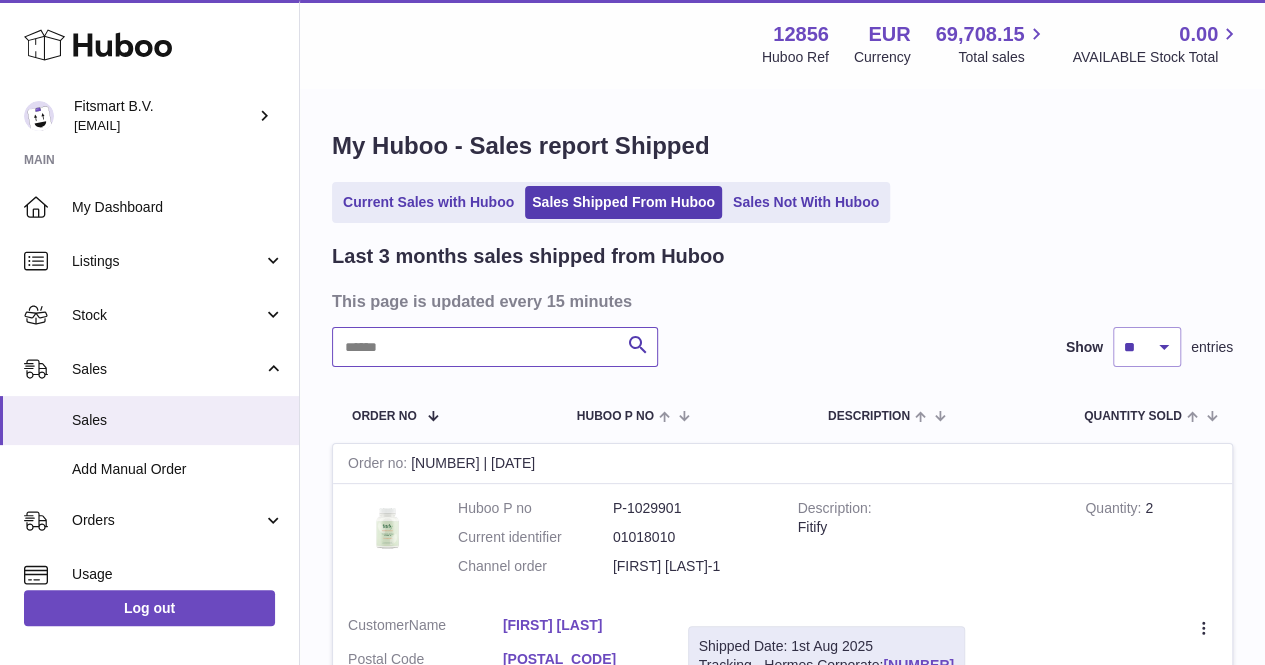 paste on "*******" 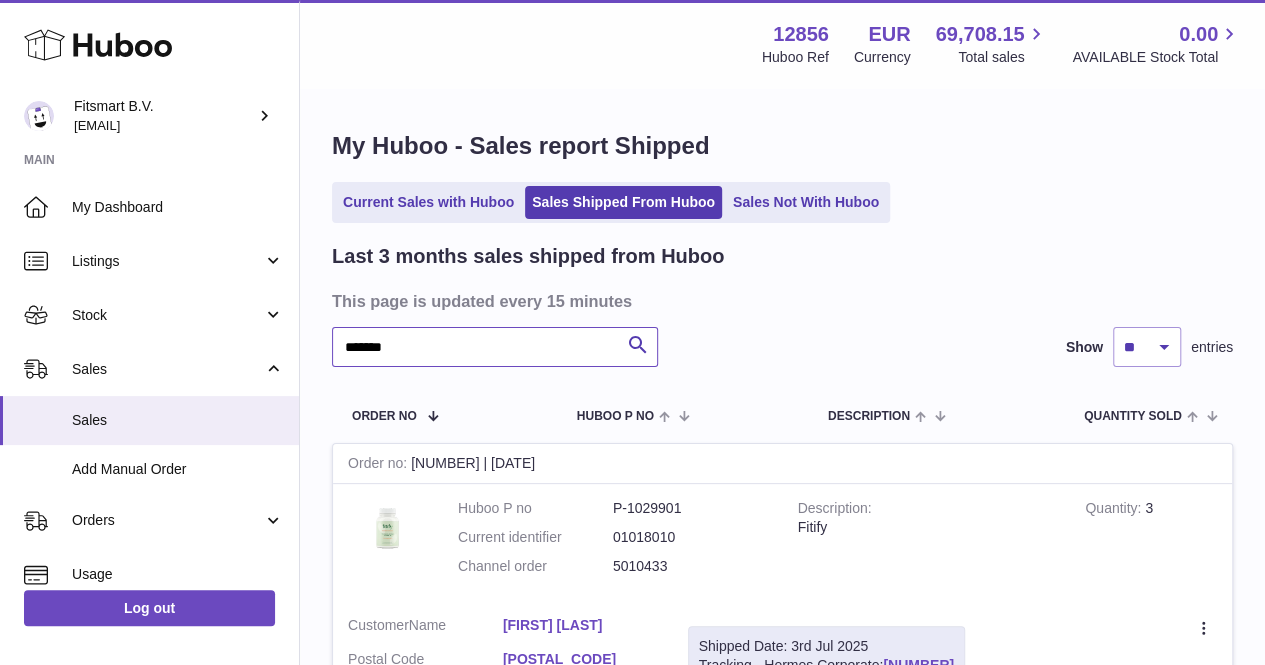 scroll, scrollTop: 59, scrollLeft: 0, axis: vertical 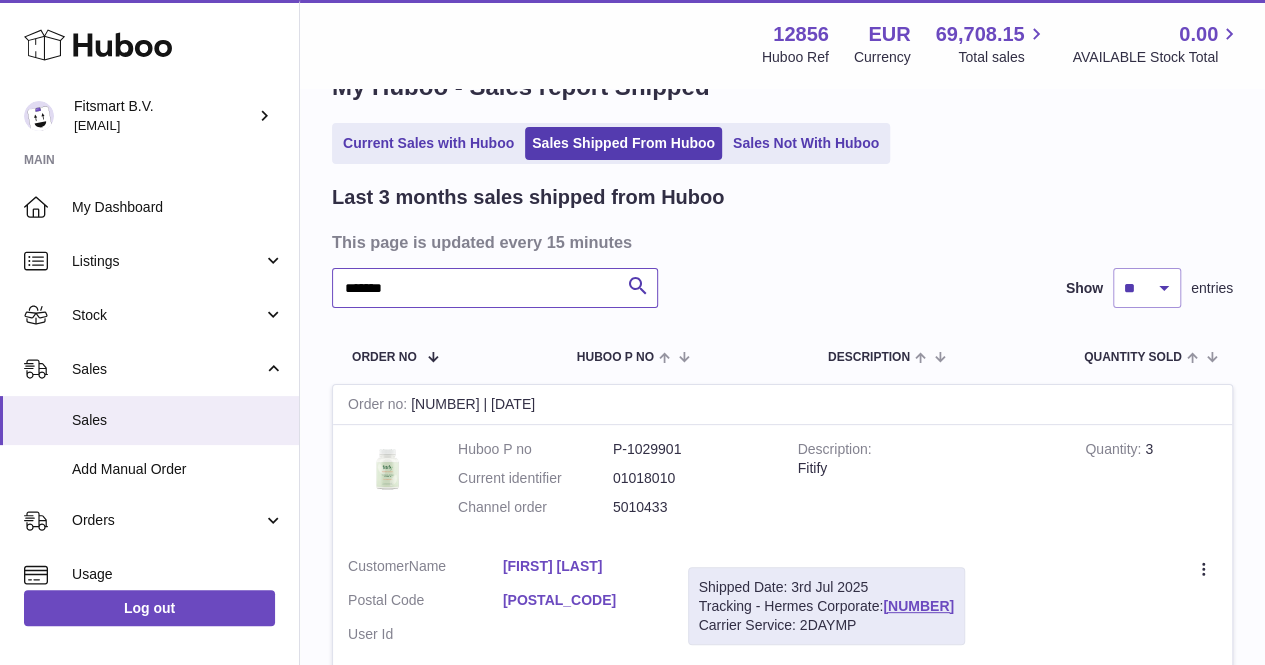 type on "*******" 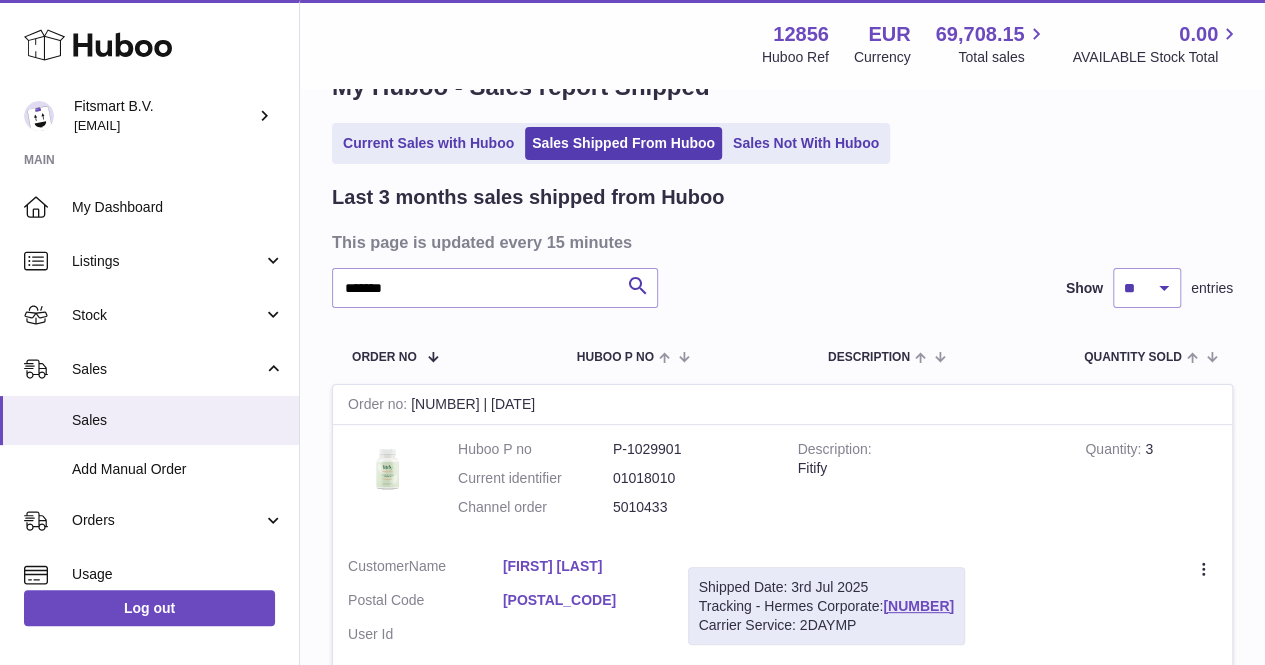 click on "My Huboo - Sales report Shipped
Current Sales with Huboo
Sales Shipped From Huboo
Sales Not With Huboo
Last 3 months sales shipped from Huboo     This page is updated every 15 minutes   *******     Search
Show
** ** **
entries
Order No       Huboo P no       Description       Quantity Sold
Customer
Tracking
Order no
[NUMBER] | [DATE]
Huboo P no   P-1029901   Current identifier   01018010
Channel order
5010433     Description
Fitify
Quantity
3
Customer  Name   [FIRST] [LAST]    Postal Code   [POSTAL_CODE]   User Id
Shipped Date: [DATE]
Carrier Service: [CARRIER_SERVICE]" at bounding box center (782, 383) 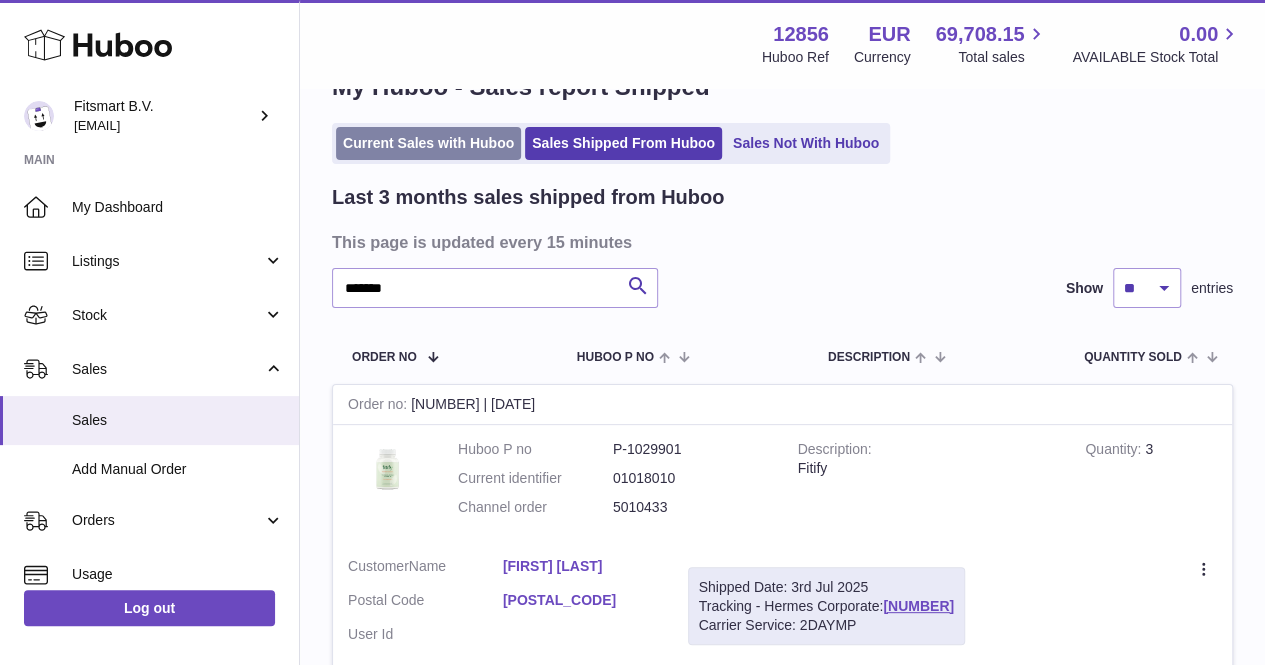 click on "Current Sales with Huboo" at bounding box center [428, 143] 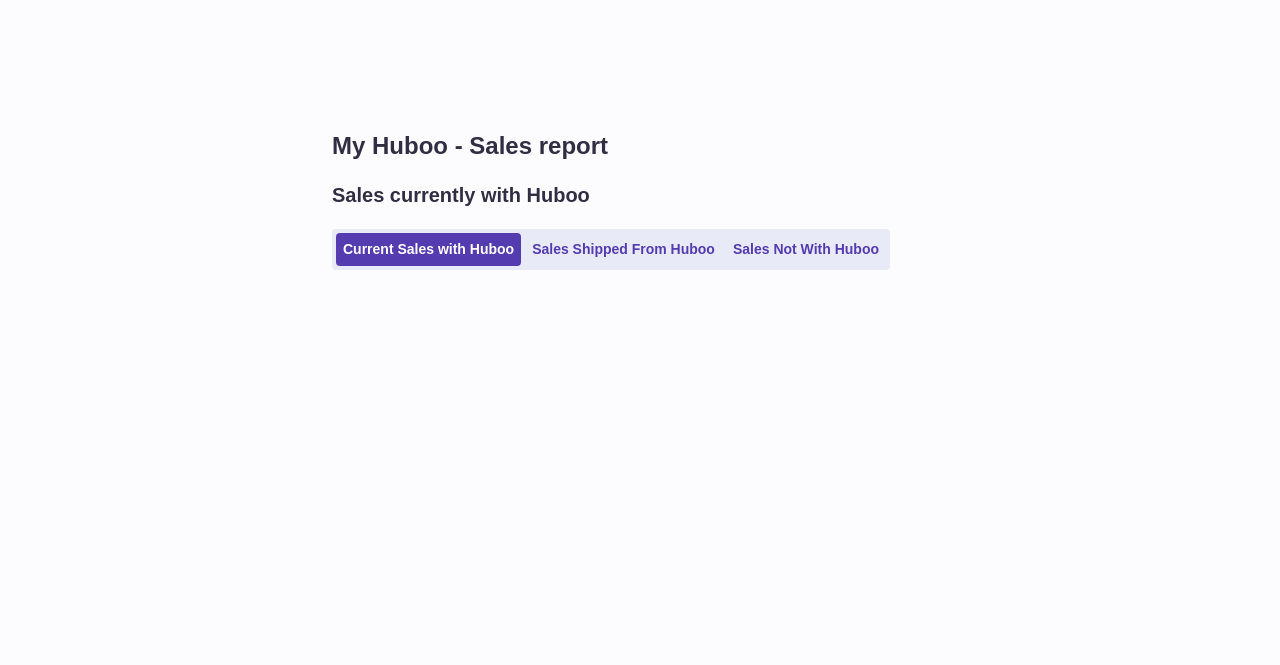 scroll, scrollTop: 0, scrollLeft: 0, axis: both 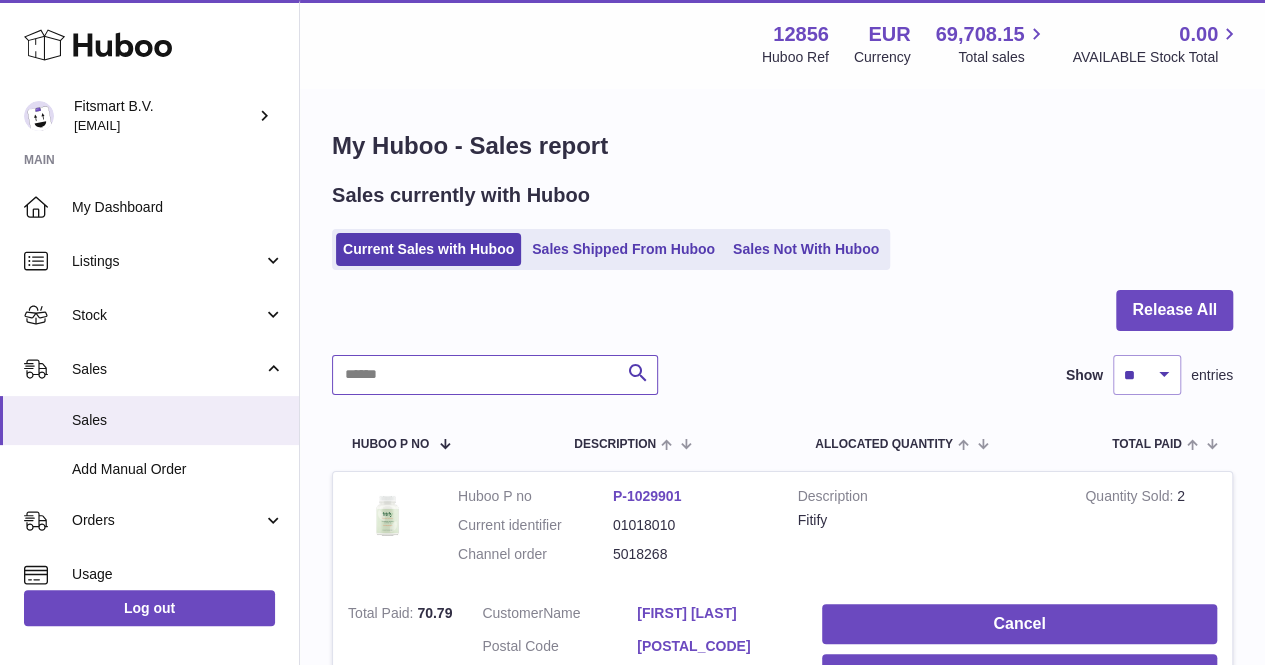click at bounding box center [495, 375] 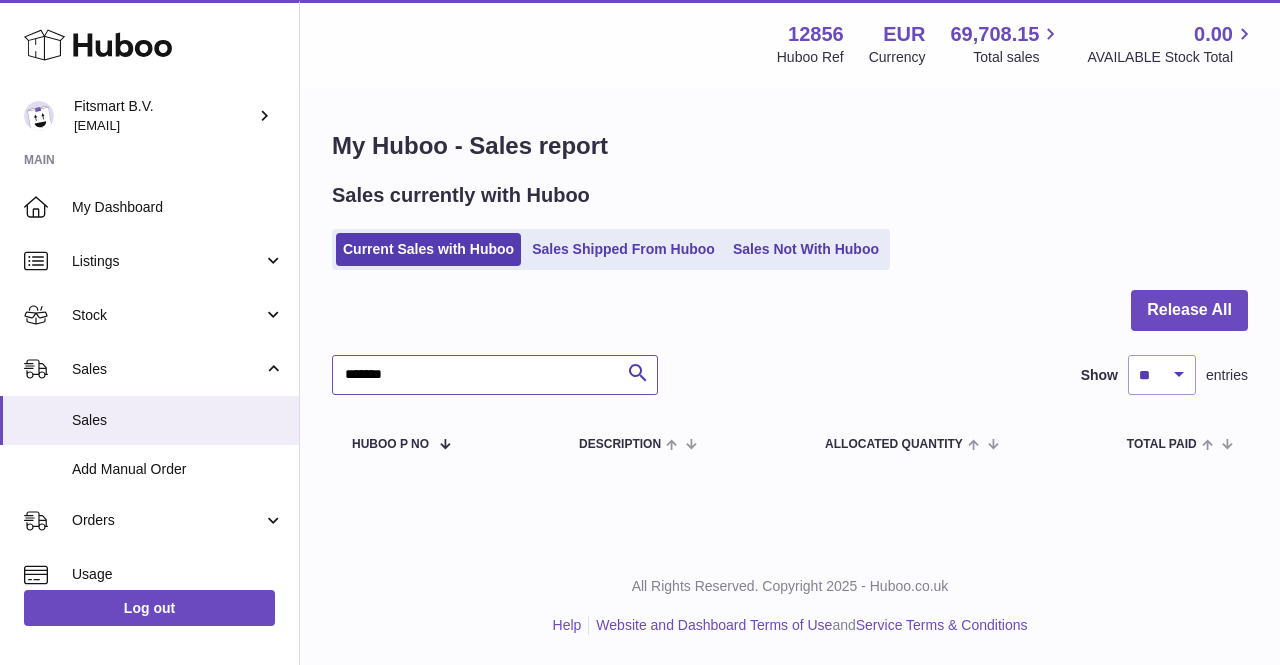 type on "*******" 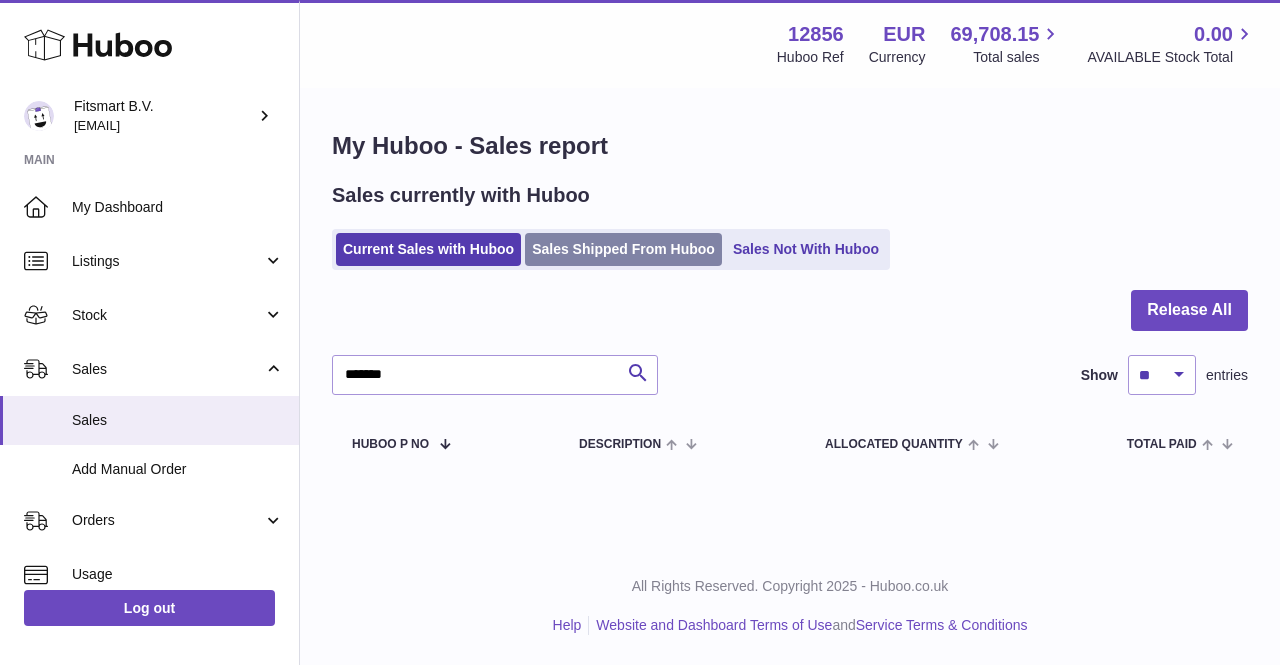 click on "Sales Shipped From Huboo" at bounding box center (623, 249) 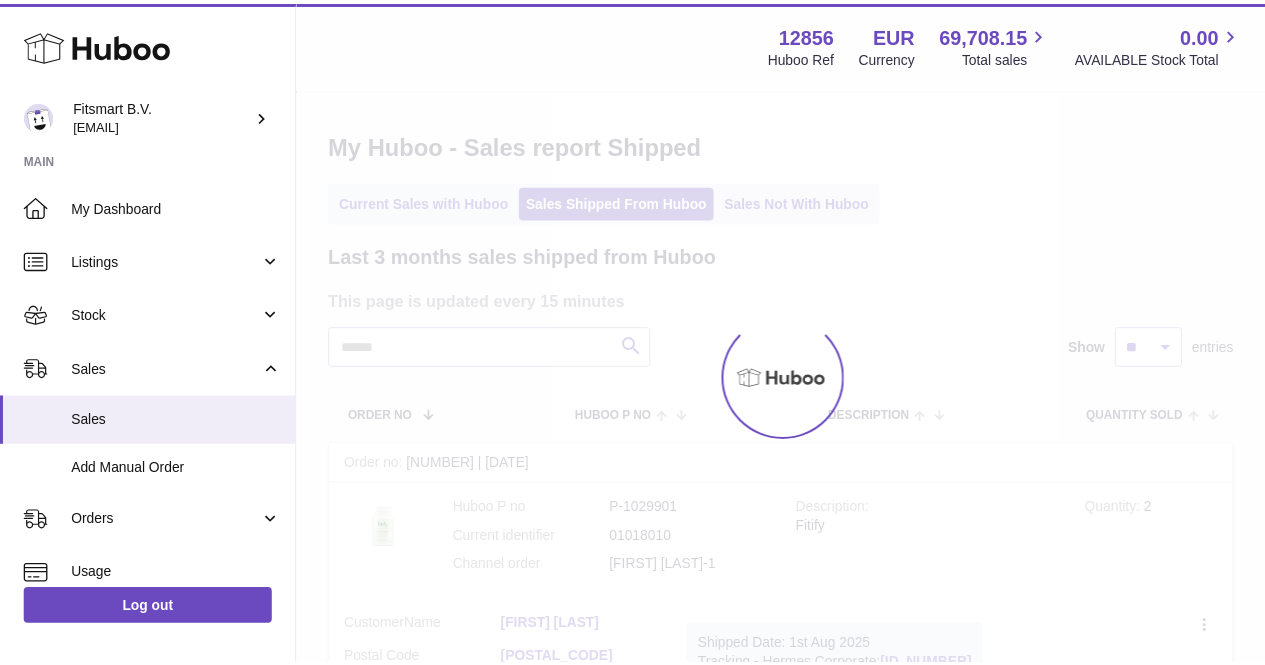 scroll, scrollTop: 0, scrollLeft: 0, axis: both 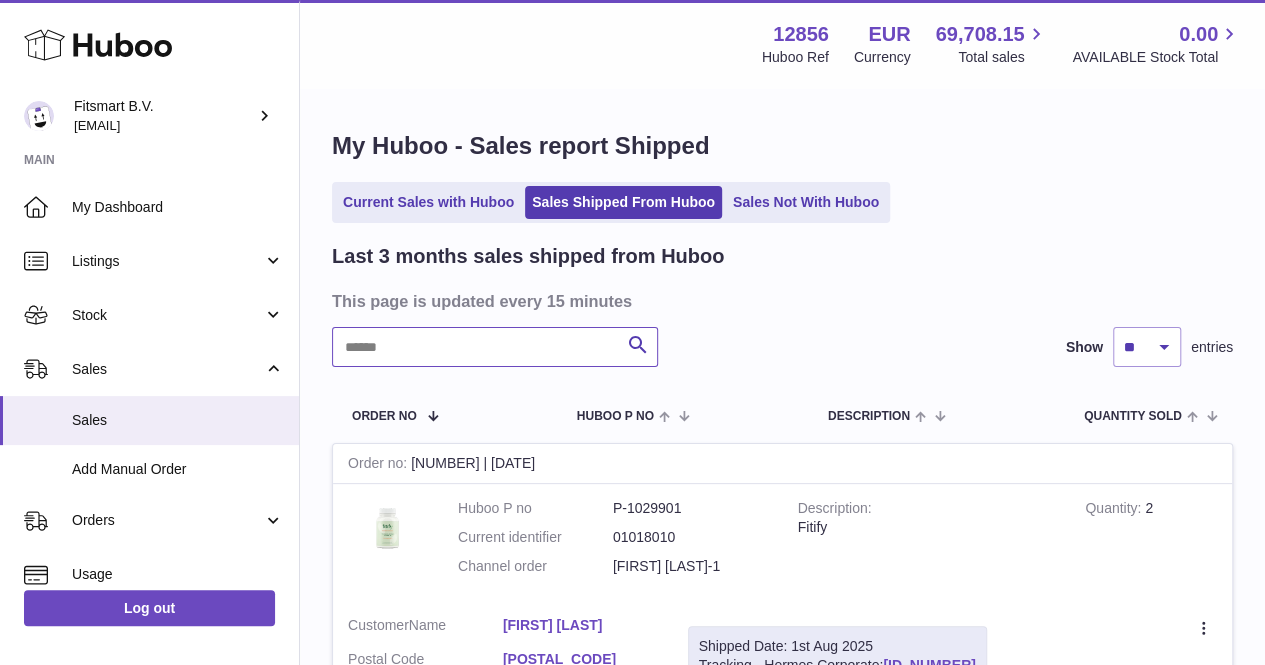 click at bounding box center [495, 347] 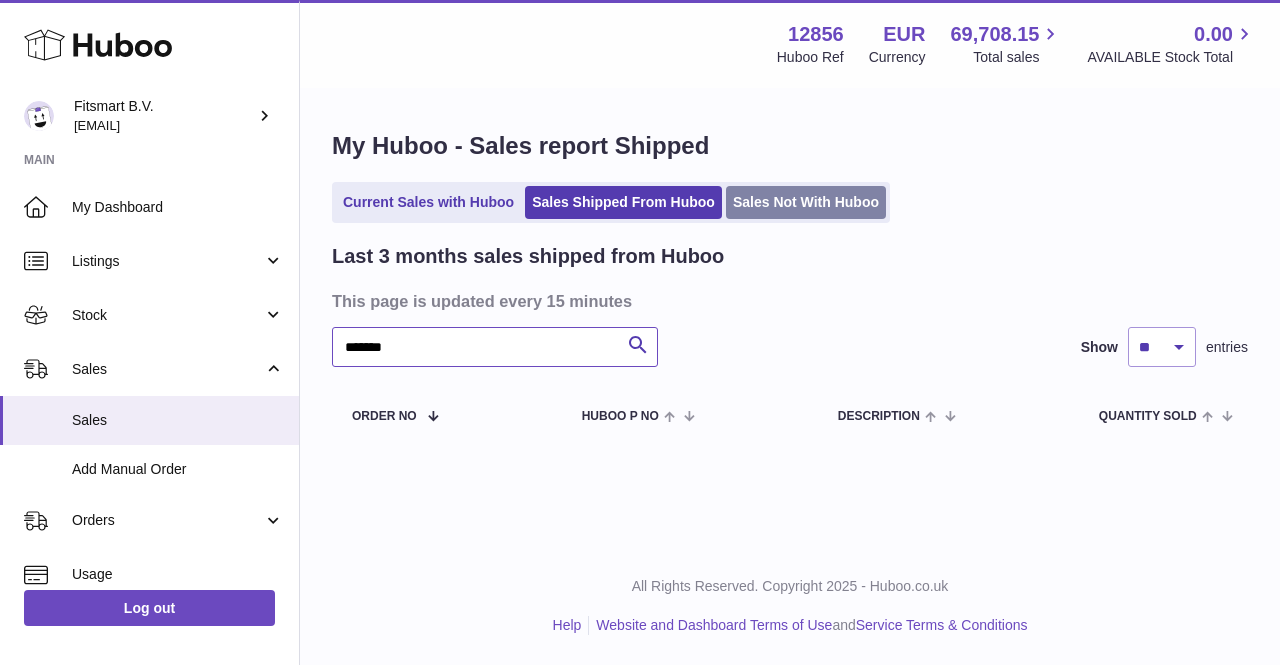 type on "*******" 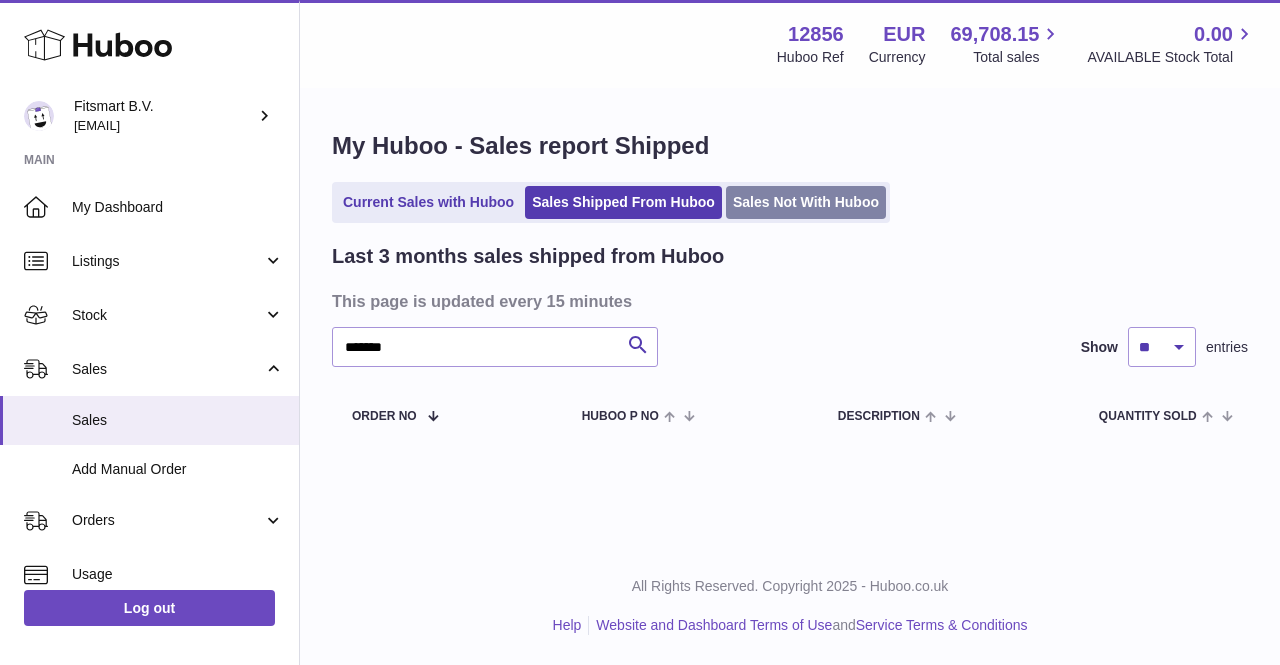 click on "Sales Not With Huboo" at bounding box center [806, 202] 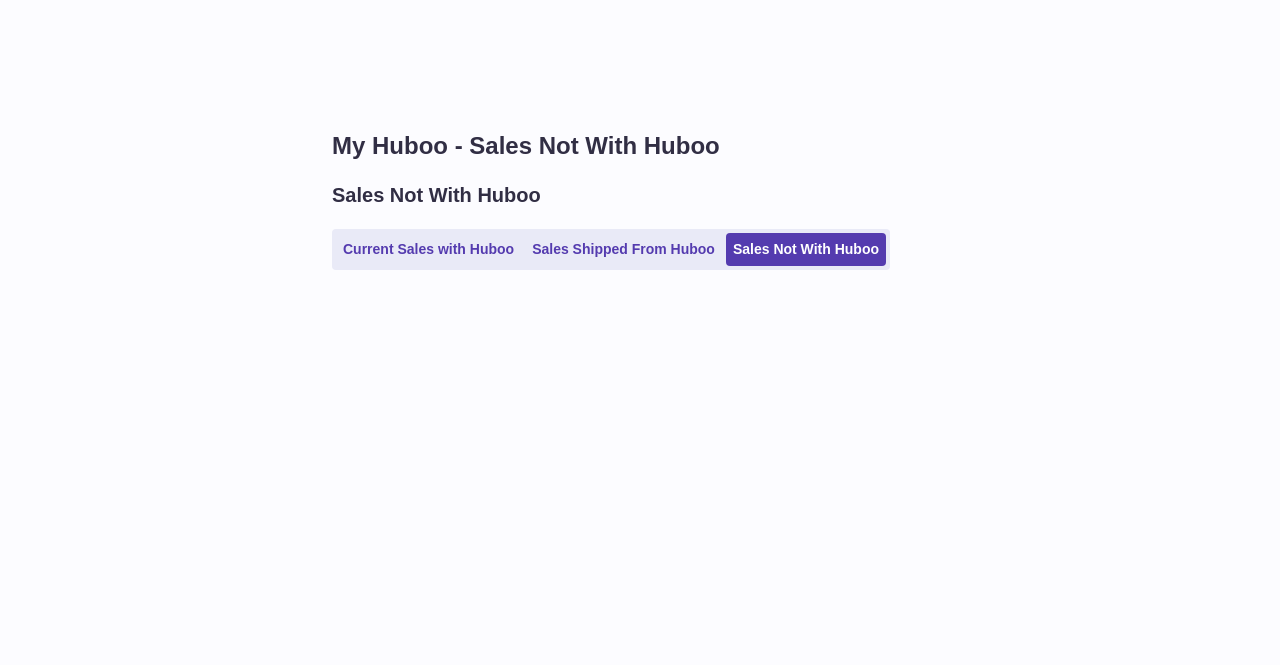 scroll, scrollTop: 0, scrollLeft: 0, axis: both 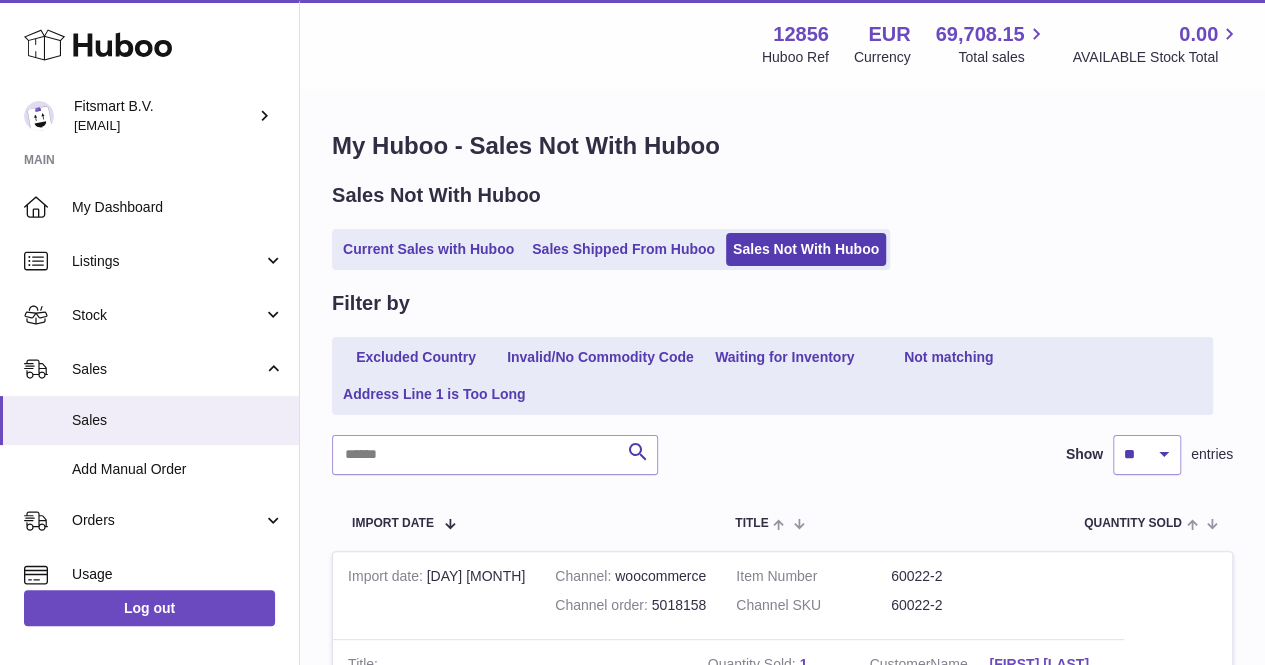 click on "Excluded Country" at bounding box center (416, 357) 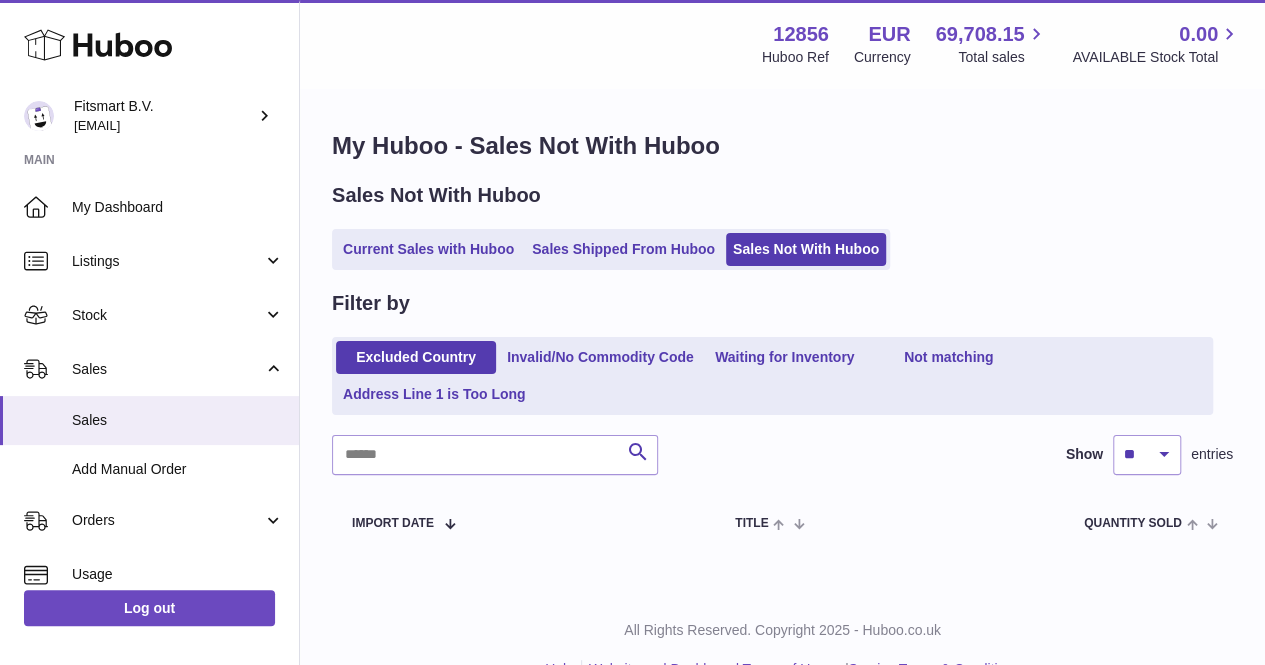 click on "Current Sales with Huboo
Sales Shipped From Huboo
Sales Not With Huboo" at bounding box center [611, 249] 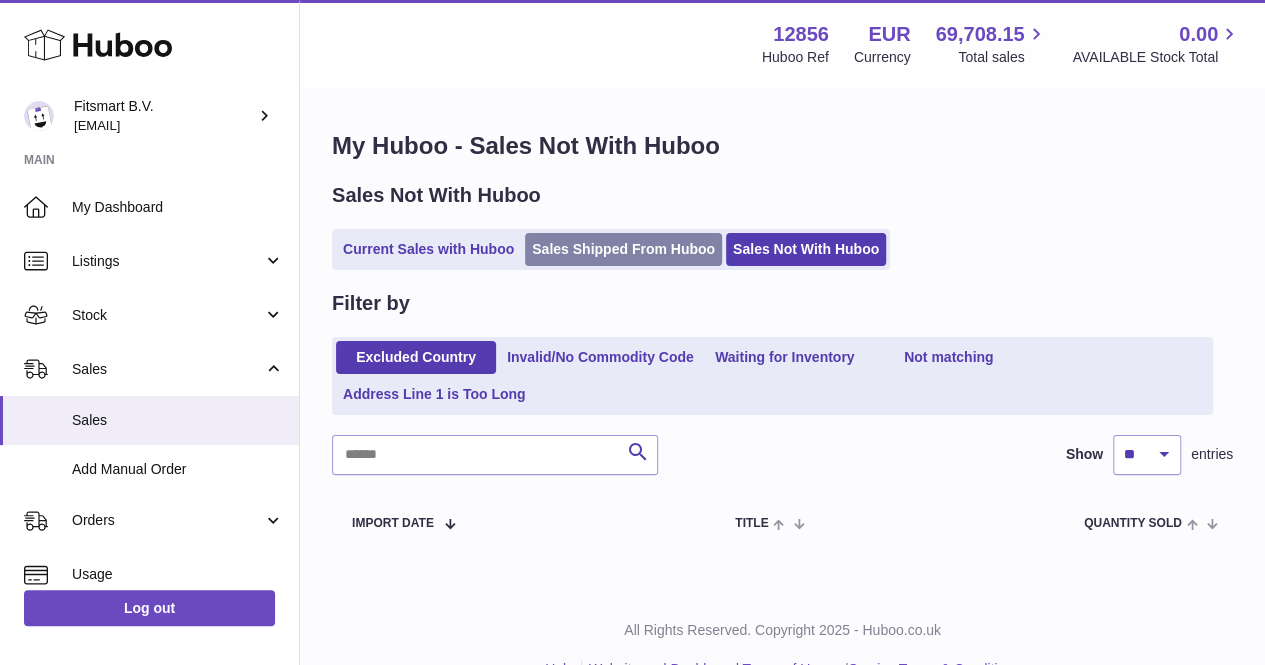 click on "Sales Shipped From Huboo" at bounding box center (623, 249) 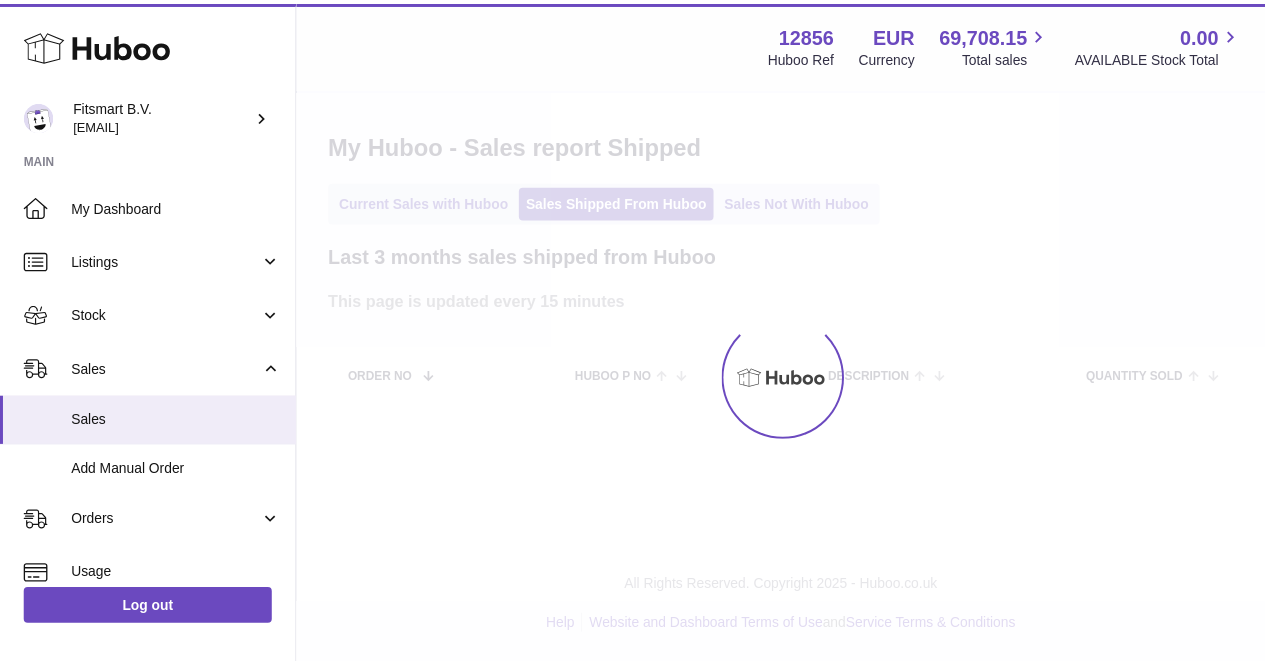 scroll, scrollTop: 0, scrollLeft: 0, axis: both 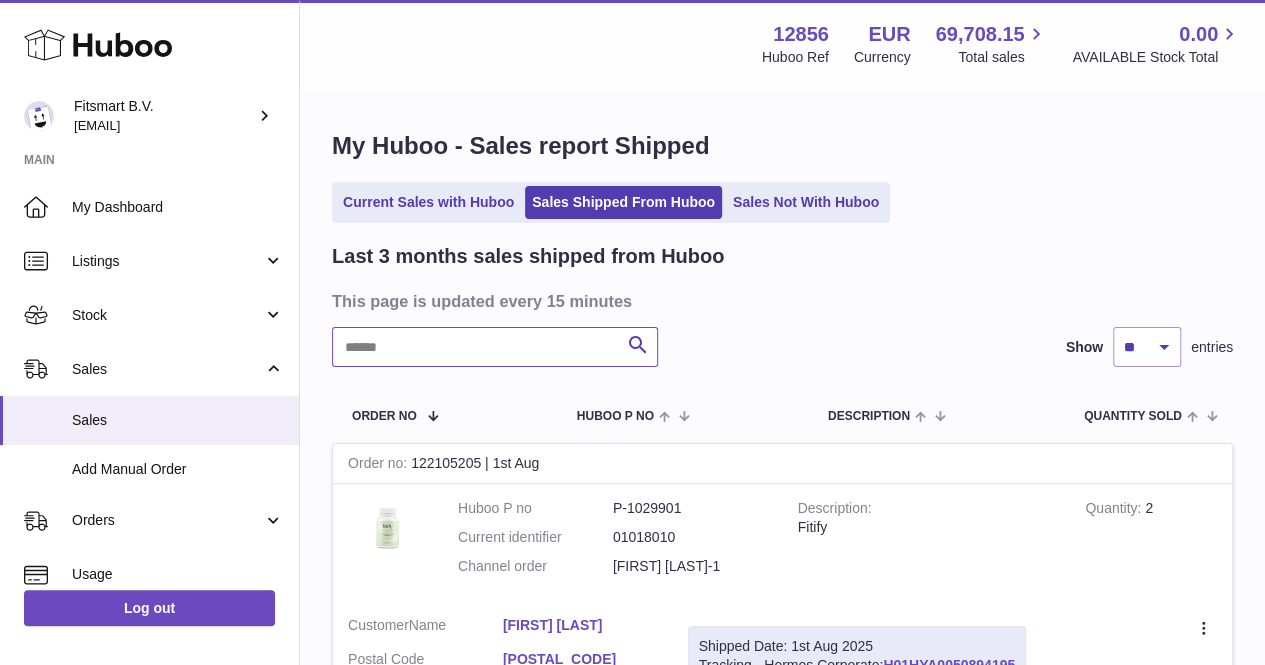 click at bounding box center [495, 347] 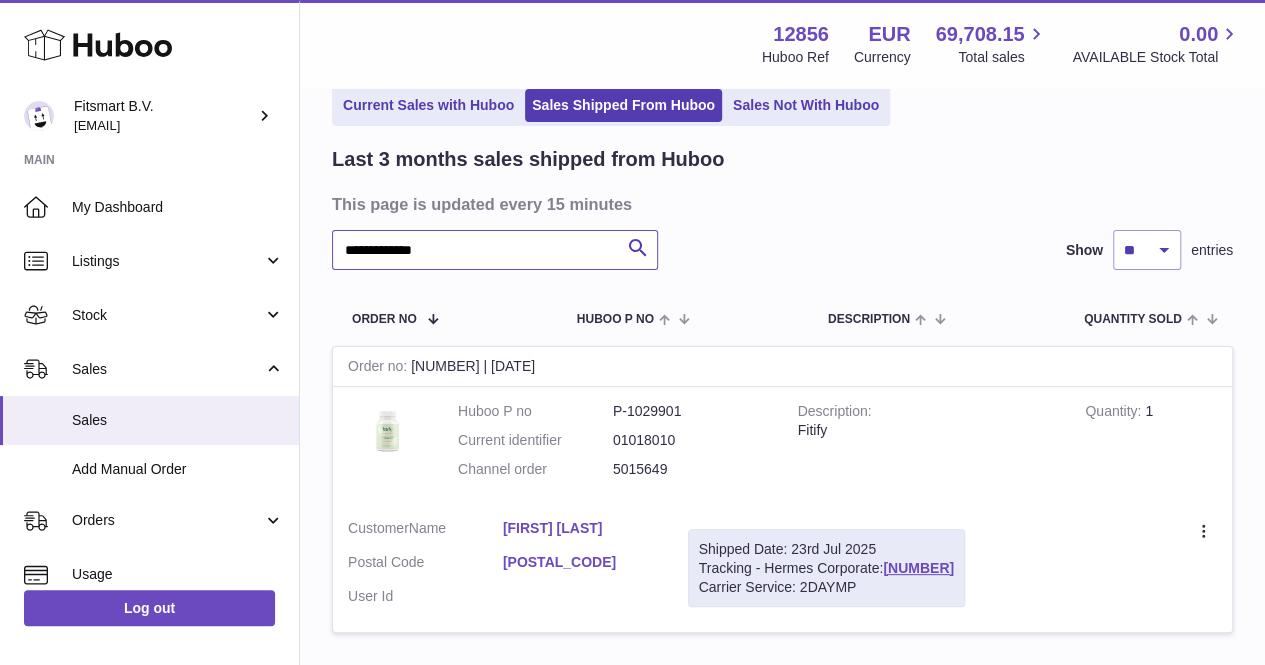 scroll, scrollTop: 98, scrollLeft: 0, axis: vertical 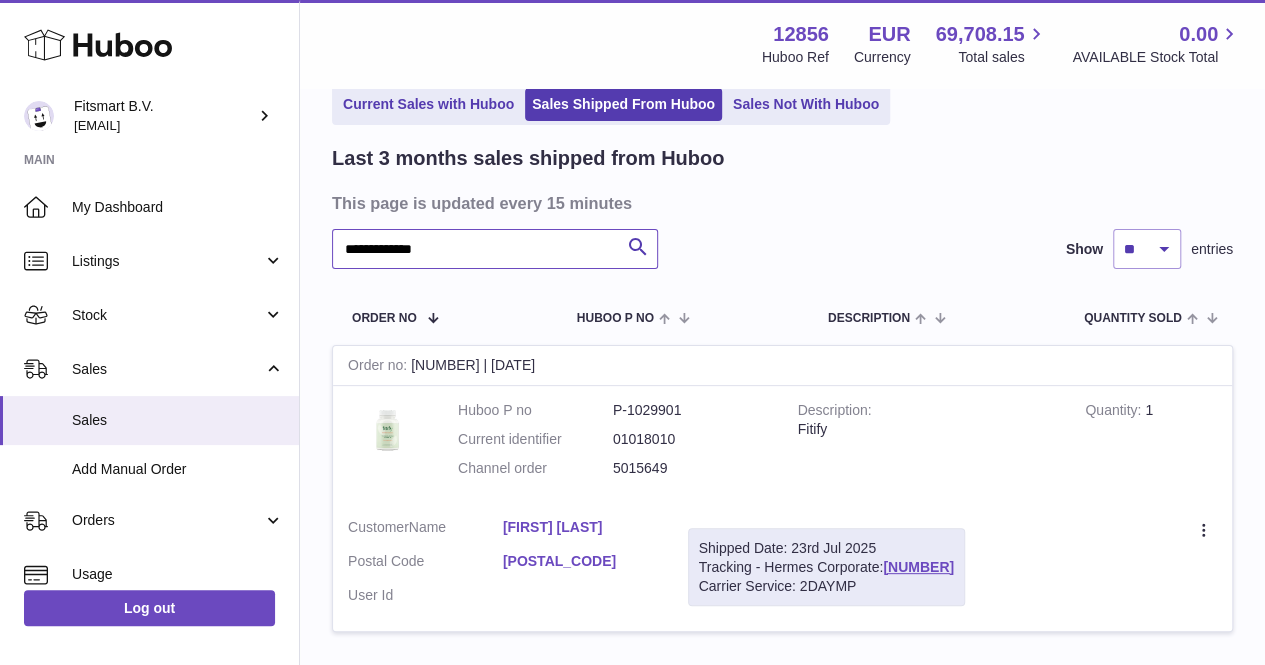 type on "**********" 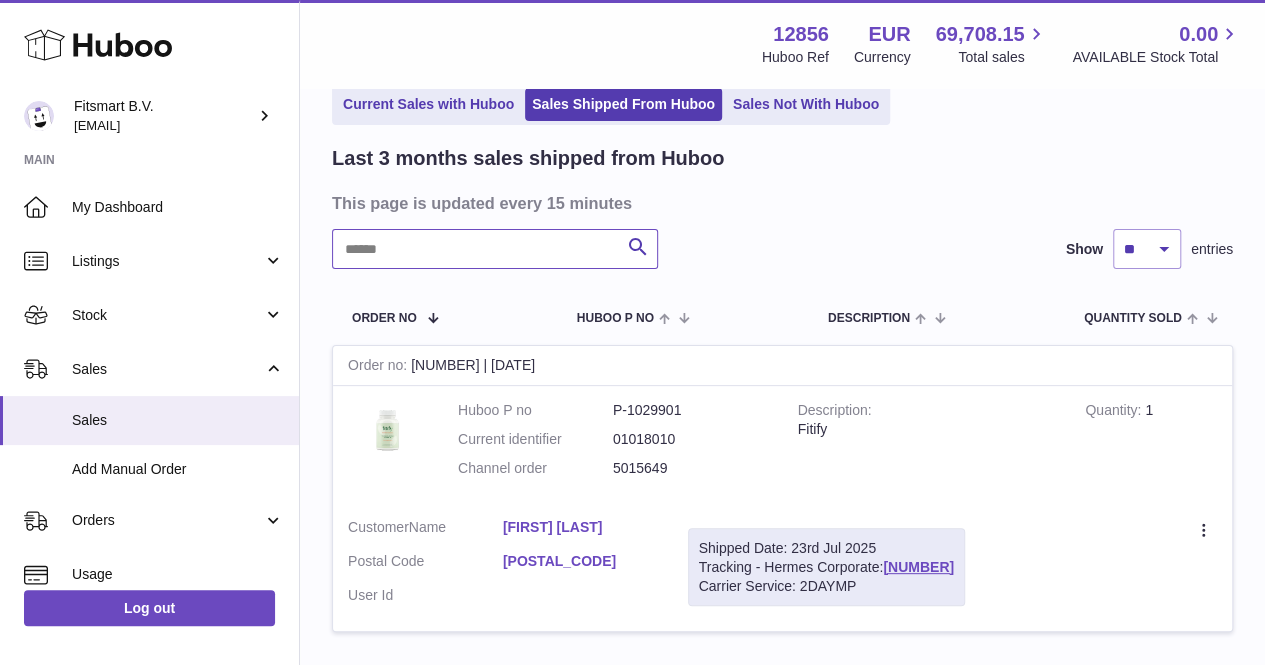 paste on "*******" 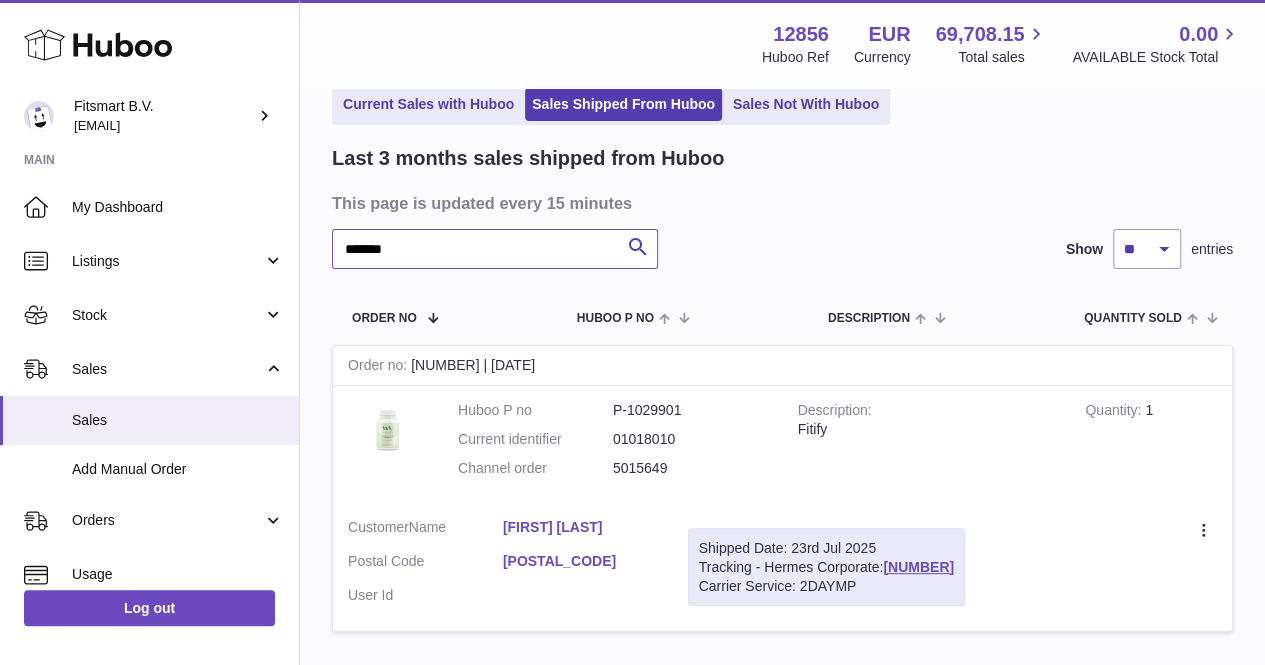 type on "*******" 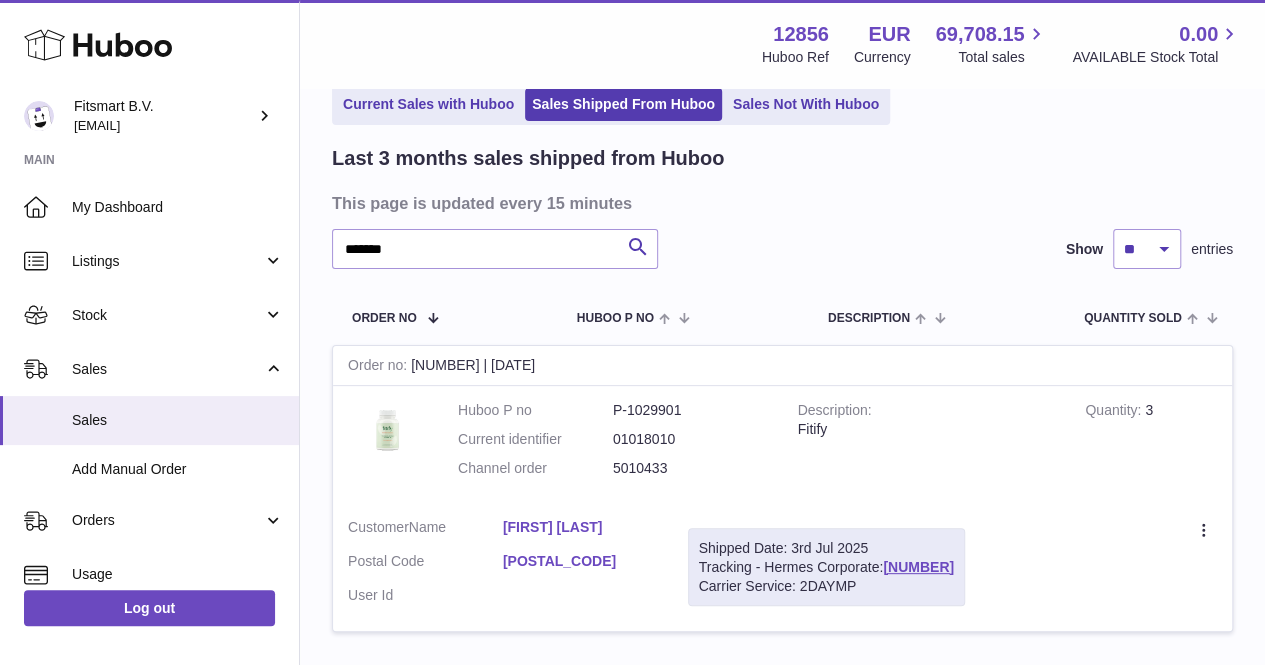 click on "[FIRST] [LAST]" at bounding box center (580, 527) 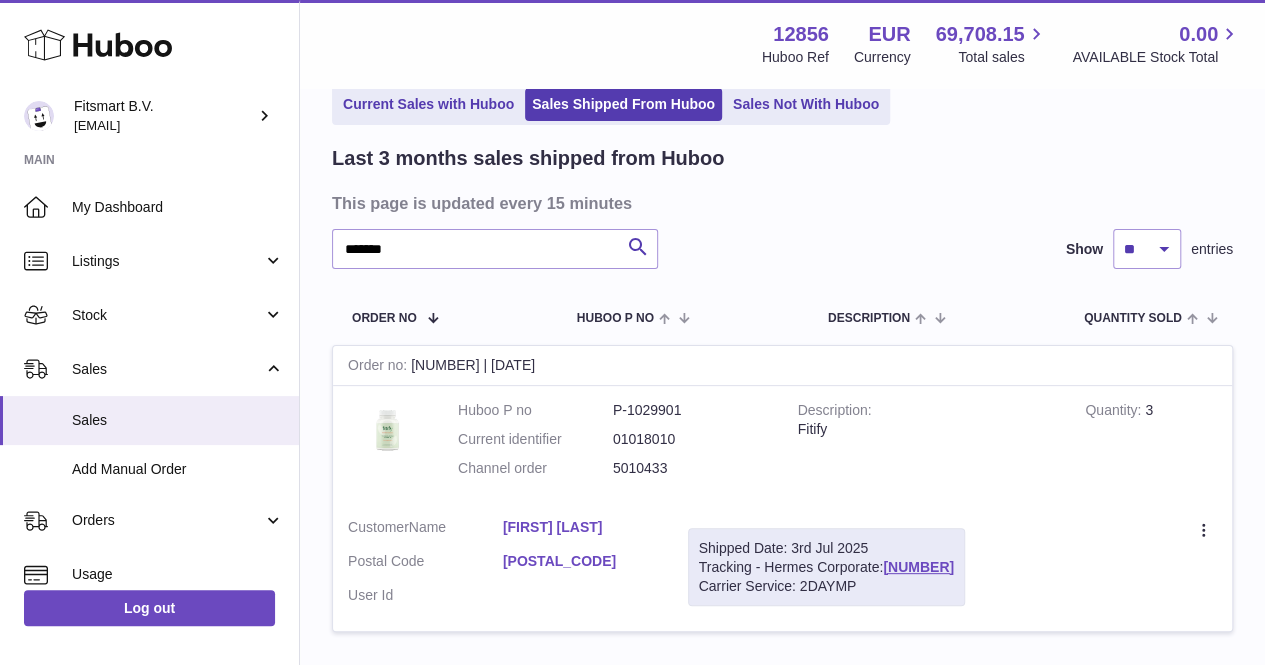 click at bounding box center (632, 332) 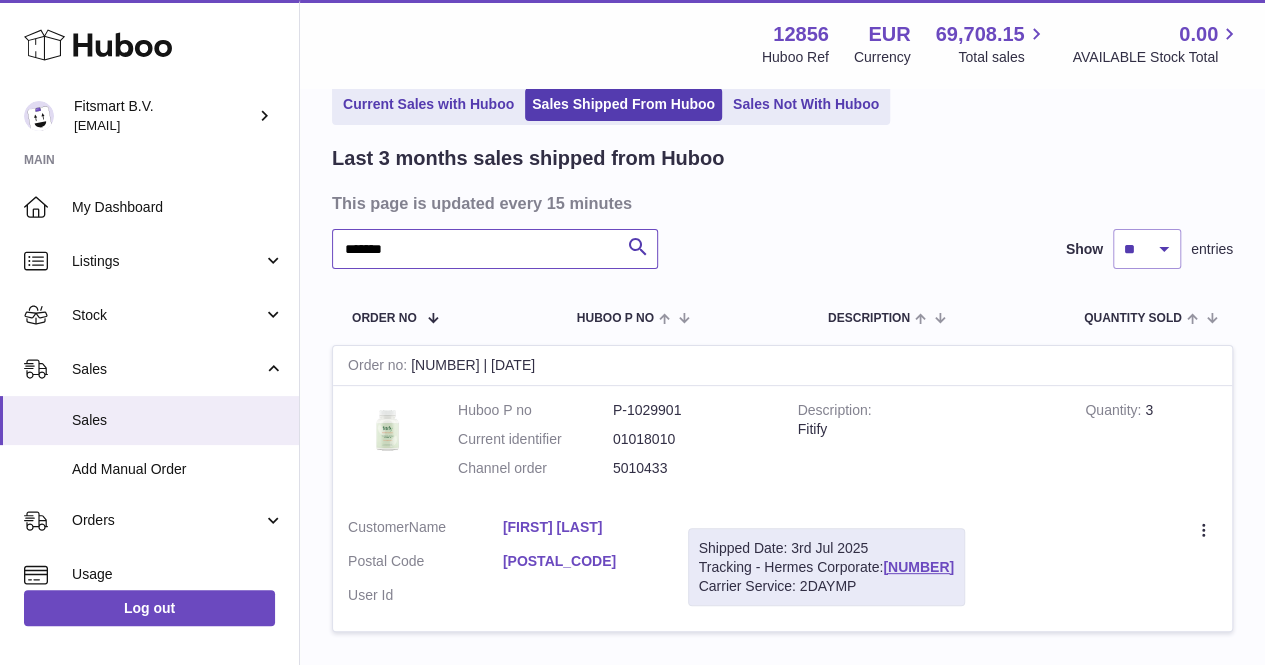 drag, startPoint x: 527, startPoint y: 244, endPoint x: 298, endPoint y: 240, distance: 229.03493 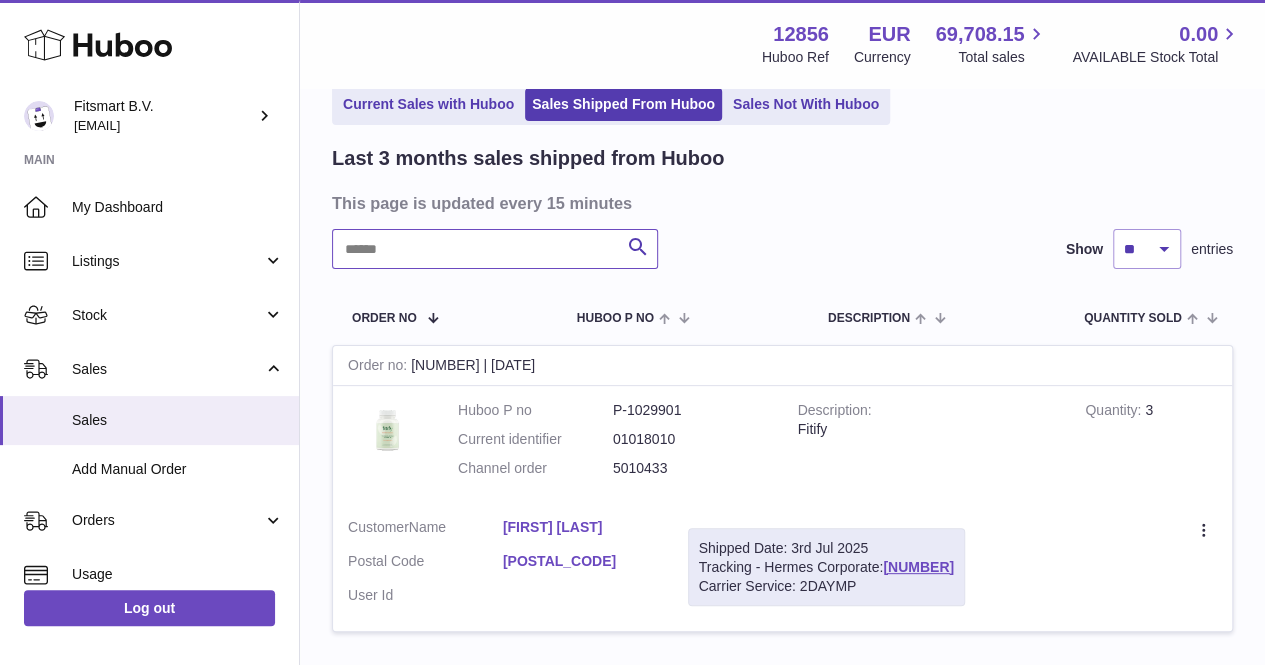 paste on "**********" 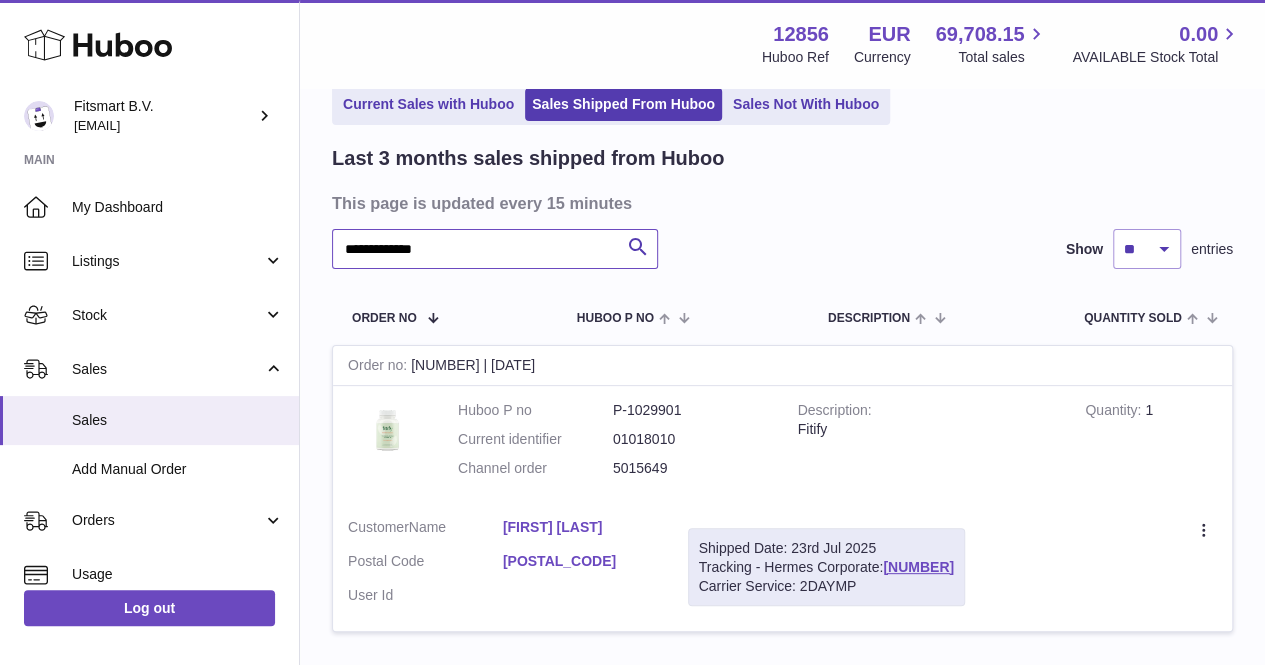 type on "**********" 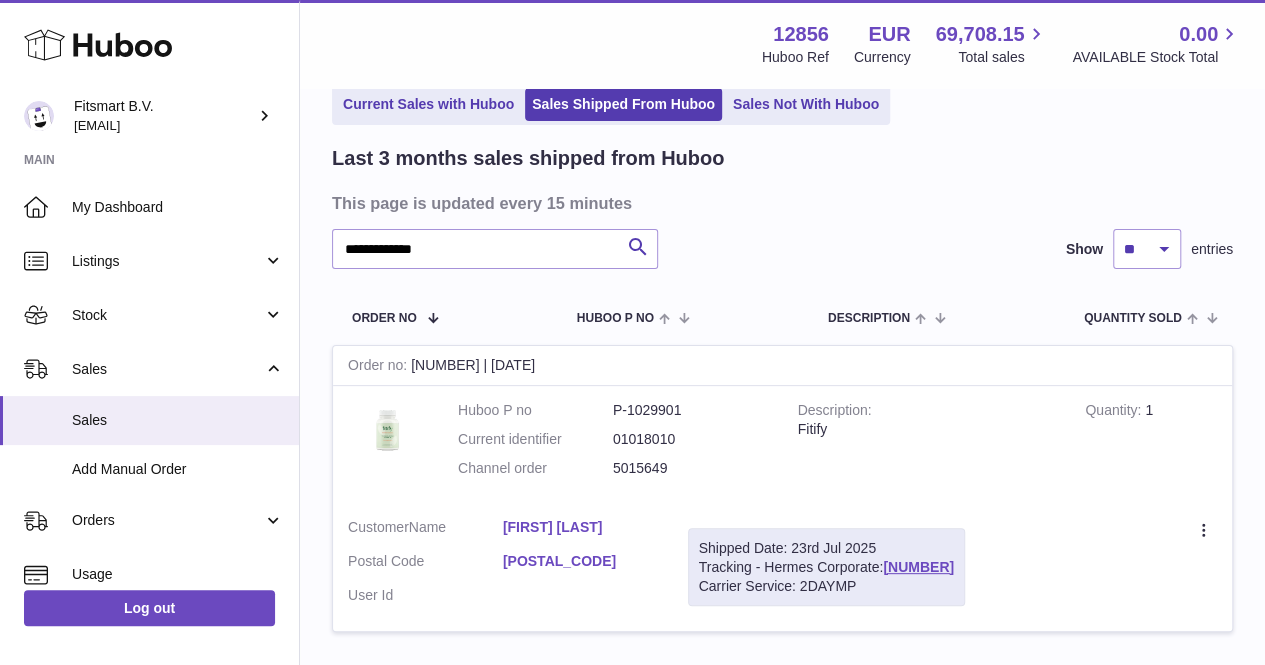 click on "[FIRST] [LAST]" at bounding box center (580, 527) 